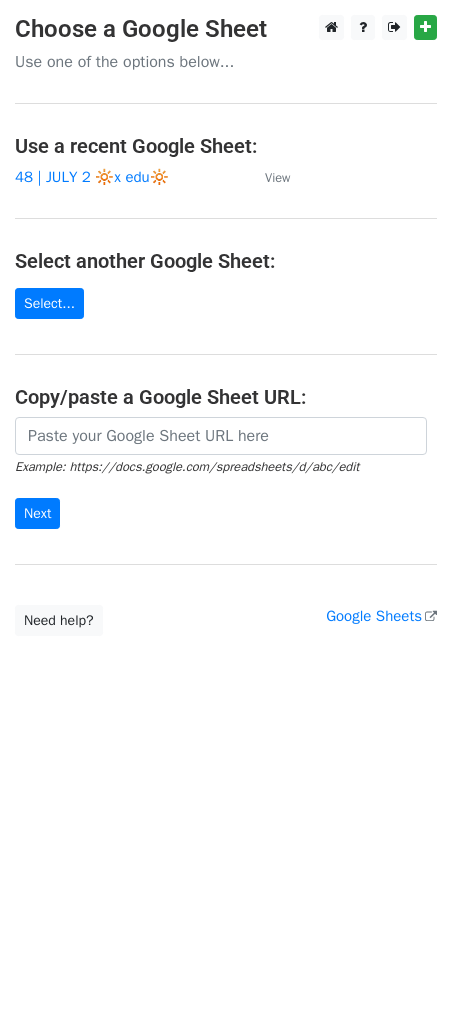 scroll, scrollTop: 0, scrollLeft: 0, axis: both 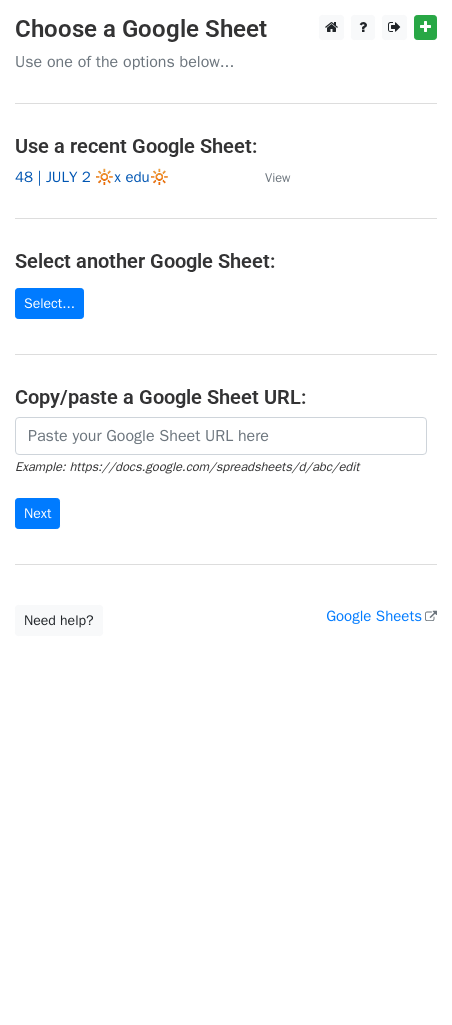 click on "48 | JULY 2 🔆x edu🔆" at bounding box center (92, 177) 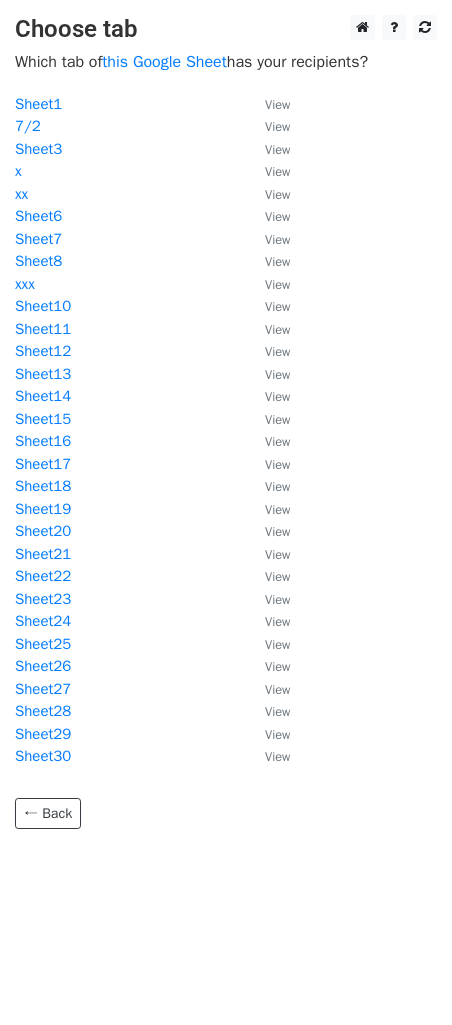 scroll, scrollTop: 0, scrollLeft: 0, axis: both 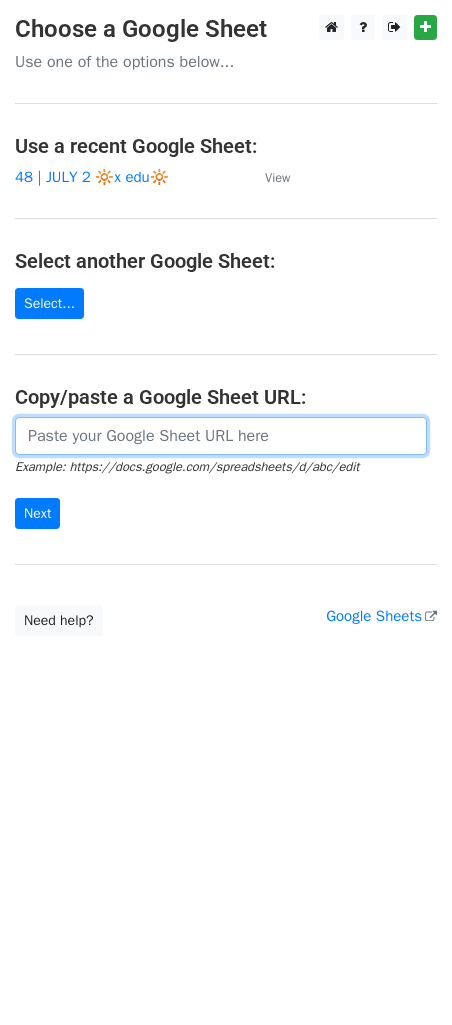click at bounding box center [221, 436] 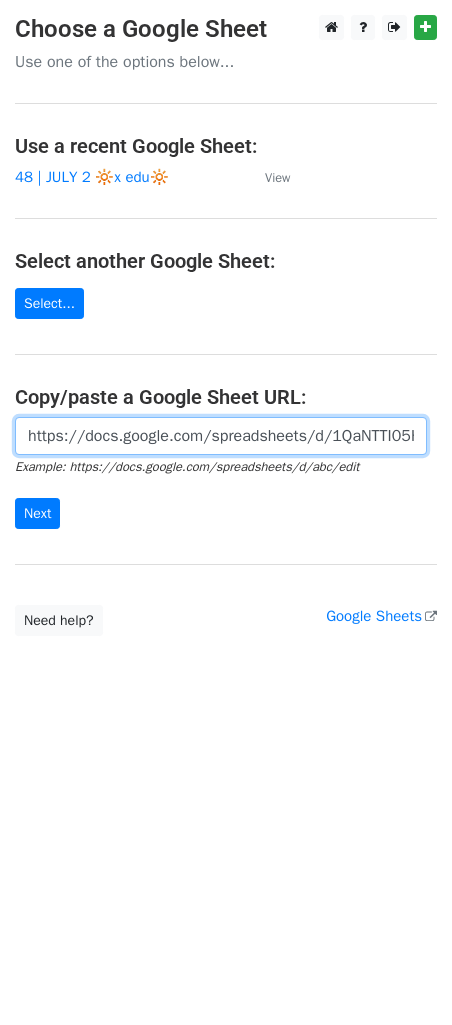 scroll, scrollTop: 0, scrollLeft: 616, axis: horizontal 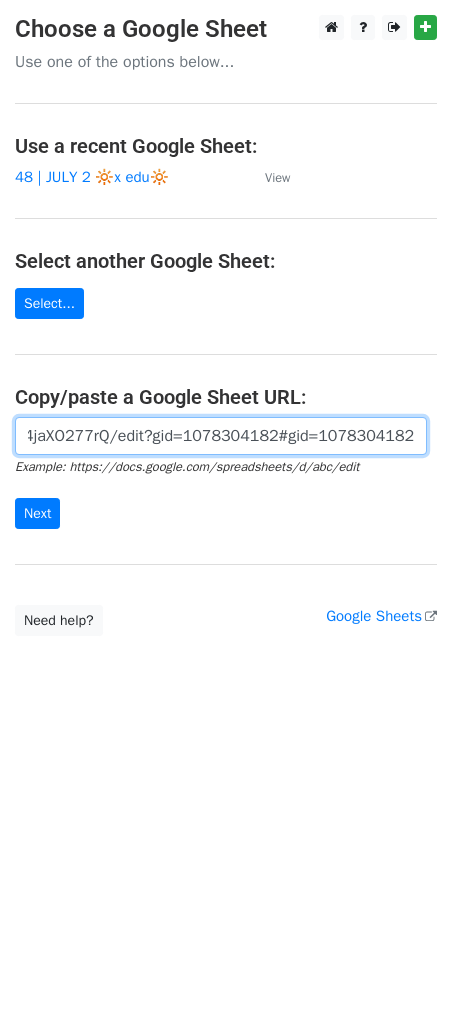 type on "https://docs.google.com/spreadsheets/d/1QaNTTI05Hd5Za0zTAXnLR0TmhT2DqcWjJ4jaXO277rQ/edit?gid=1078304182#gid=1078304182" 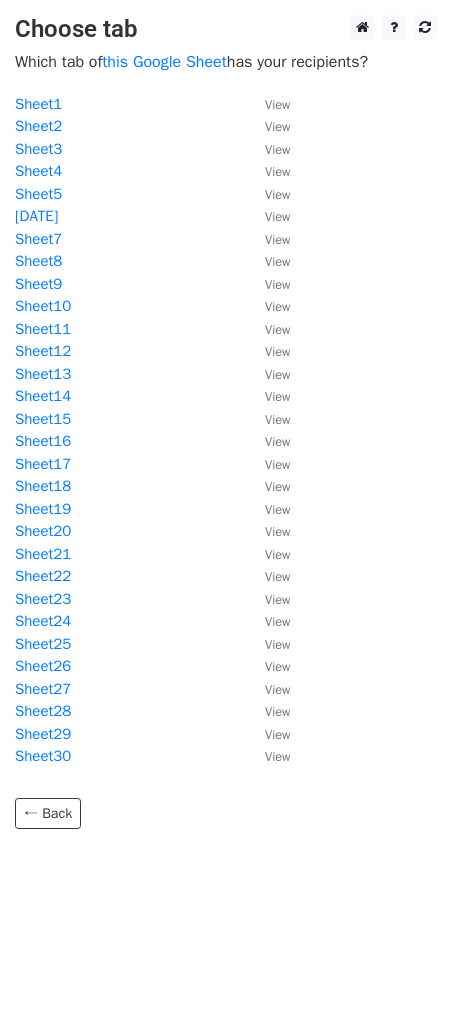 scroll, scrollTop: 0, scrollLeft: 0, axis: both 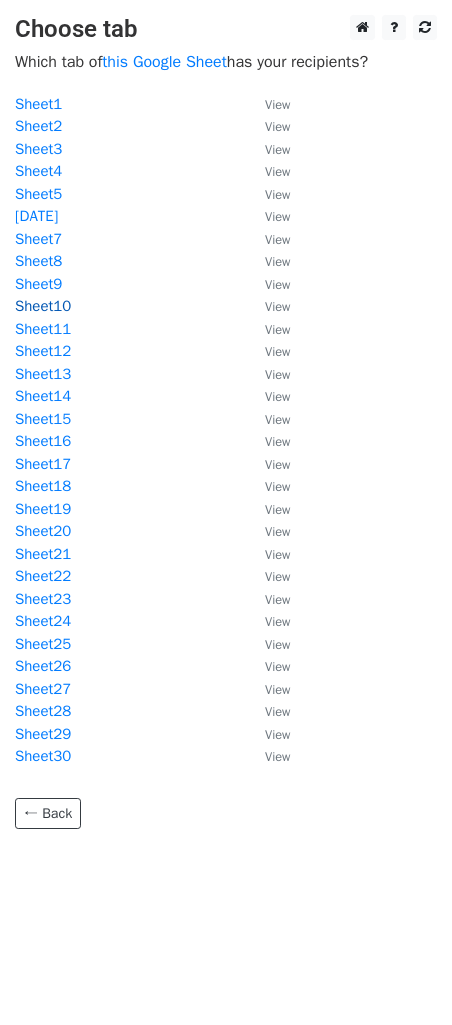 click on "Sheet10" at bounding box center [43, 306] 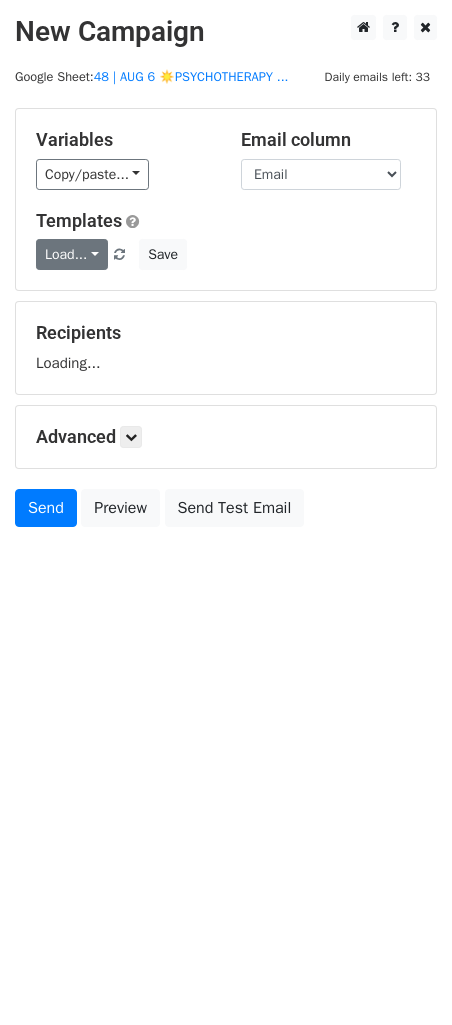scroll, scrollTop: 0, scrollLeft: 0, axis: both 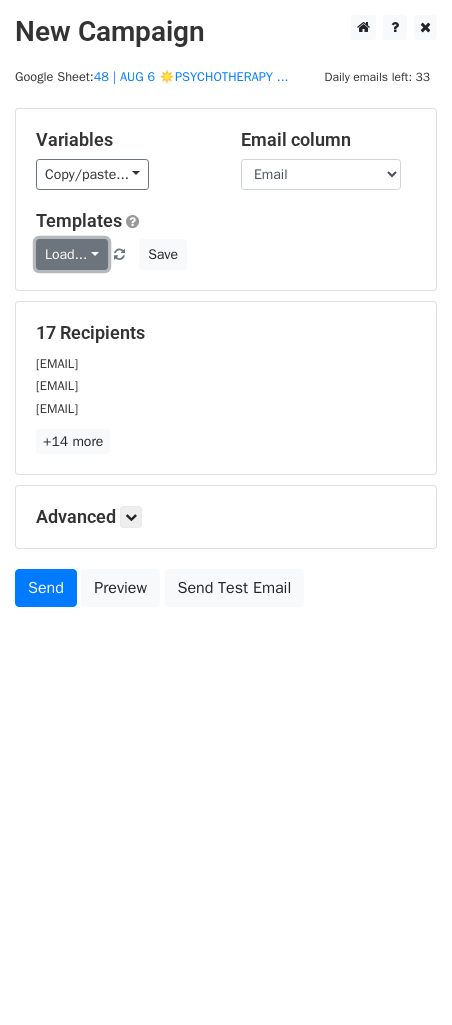 click on "Load..." at bounding box center (72, 254) 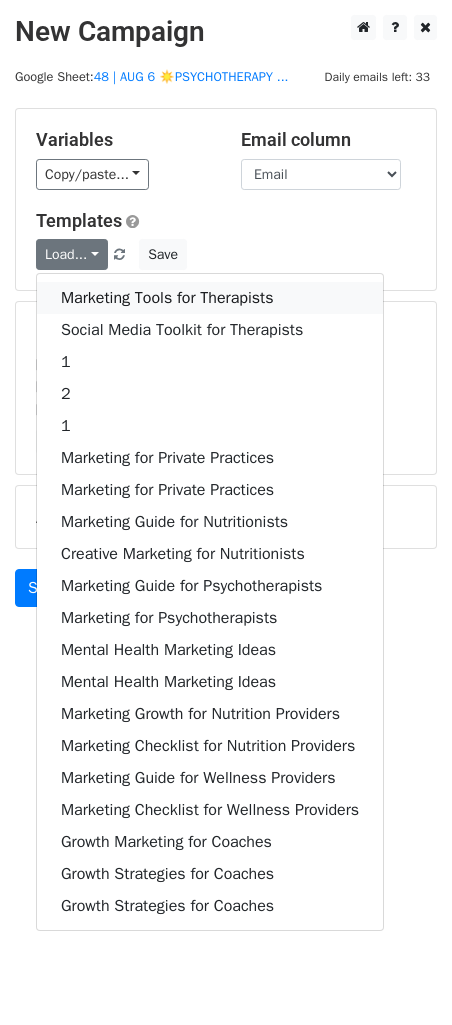drag, startPoint x: 106, startPoint y: 321, endPoint x: 34, endPoint y: 365, distance: 84.38009 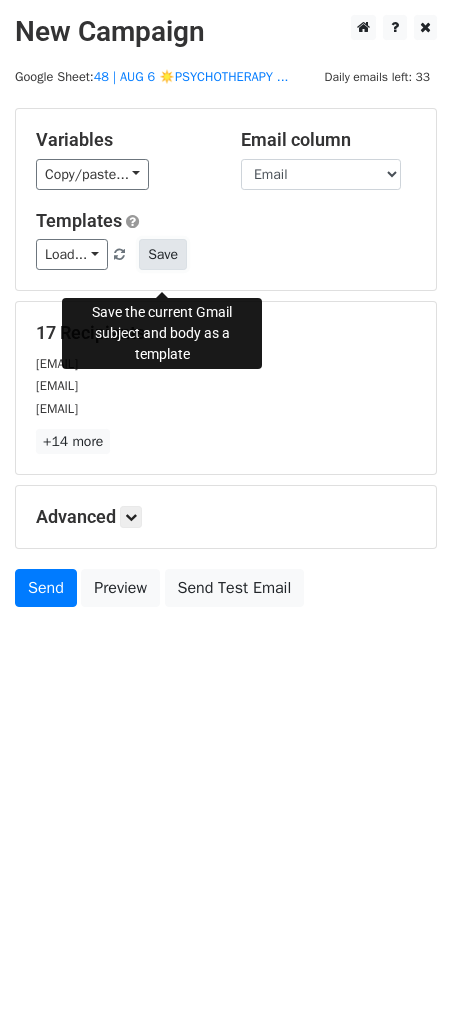 click on "Save" at bounding box center (163, 254) 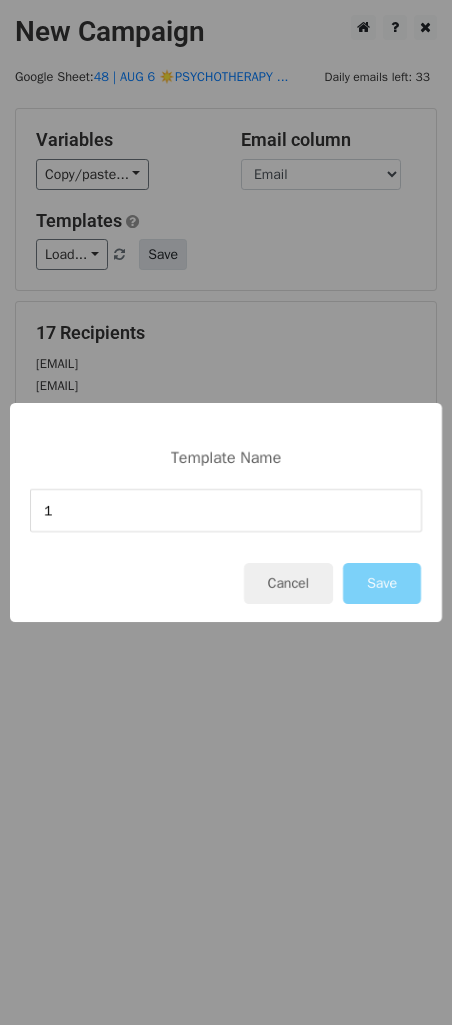 type on "1" 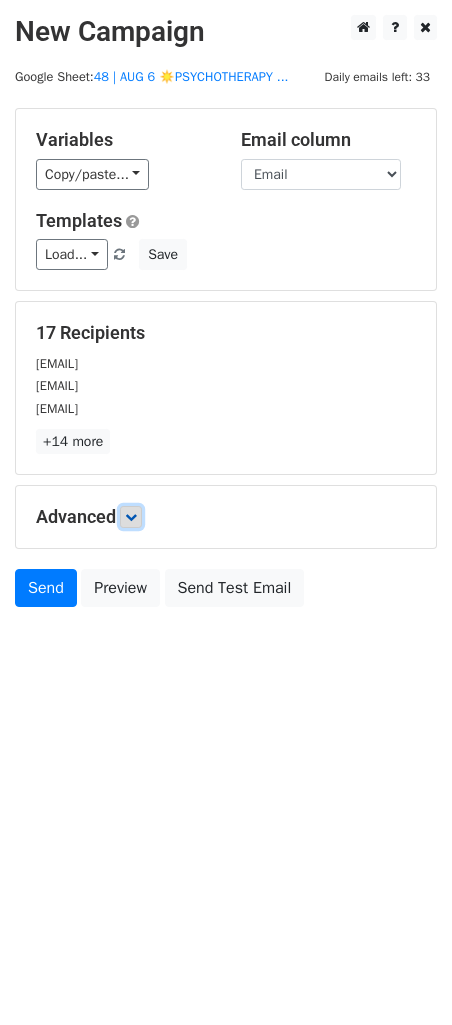 click at bounding box center [131, 517] 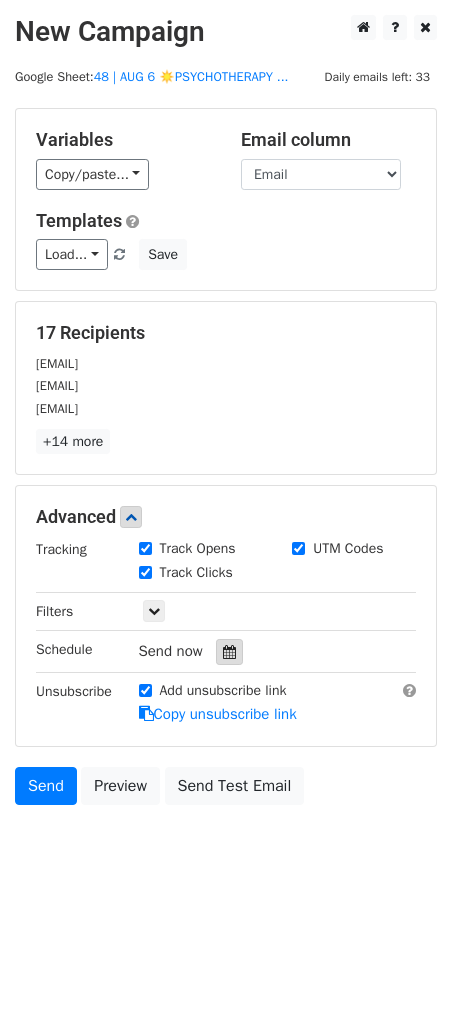 click at bounding box center [229, 652] 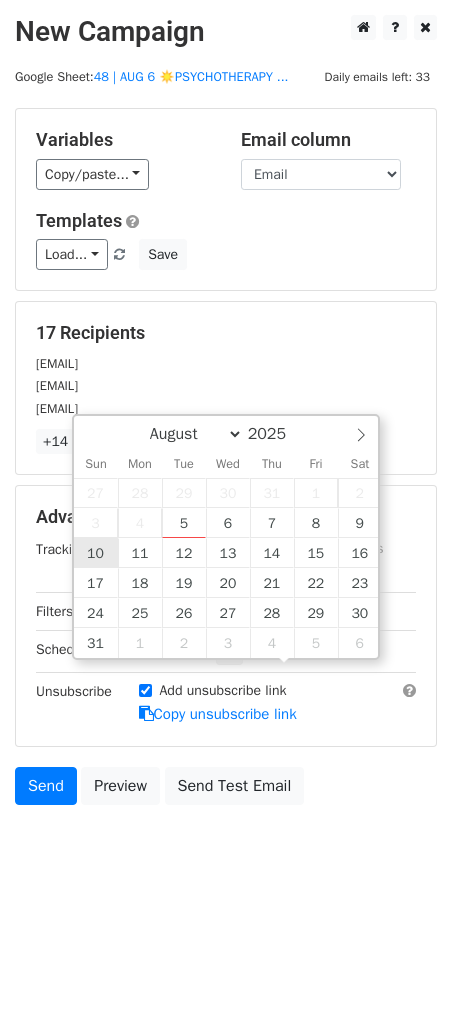 type on "2025-08-10 12:00" 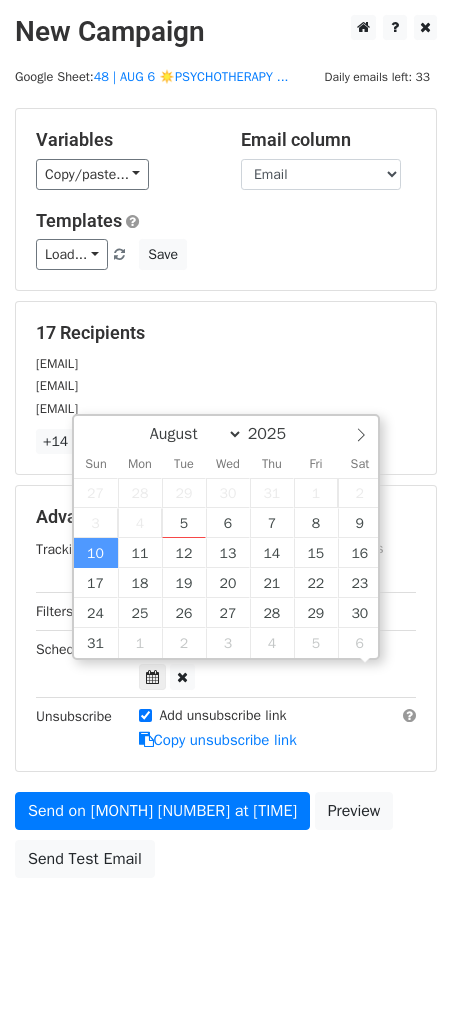 scroll, scrollTop: 0, scrollLeft: 0, axis: both 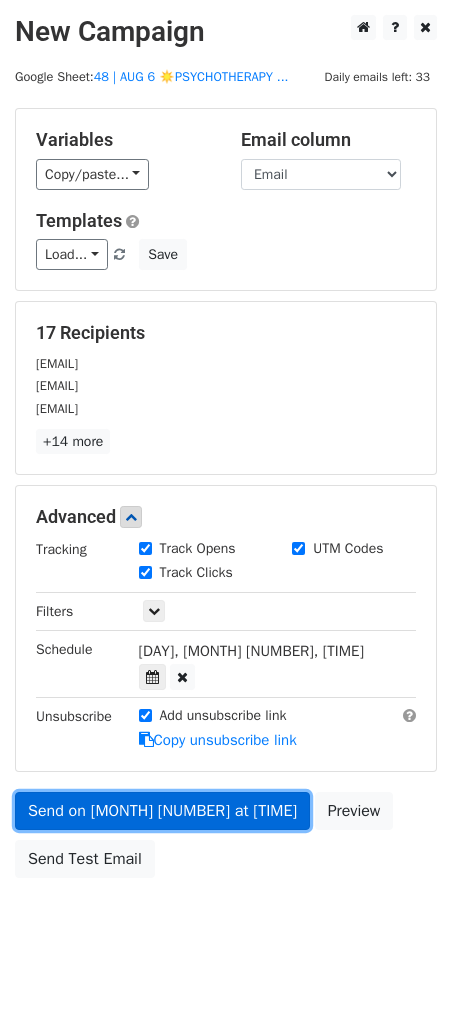 click on "Send on Aug 10 at 12:00pm" at bounding box center (162, 811) 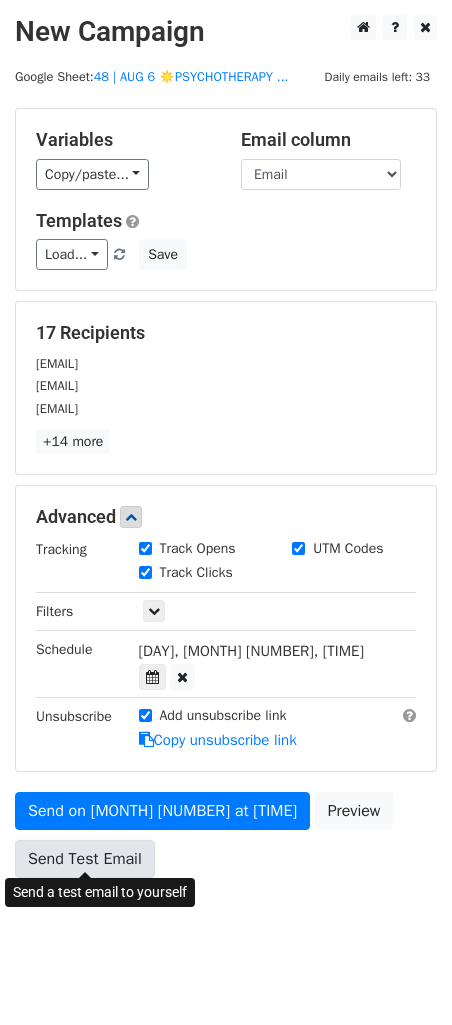 click on "Send Test Email" at bounding box center [85, 859] 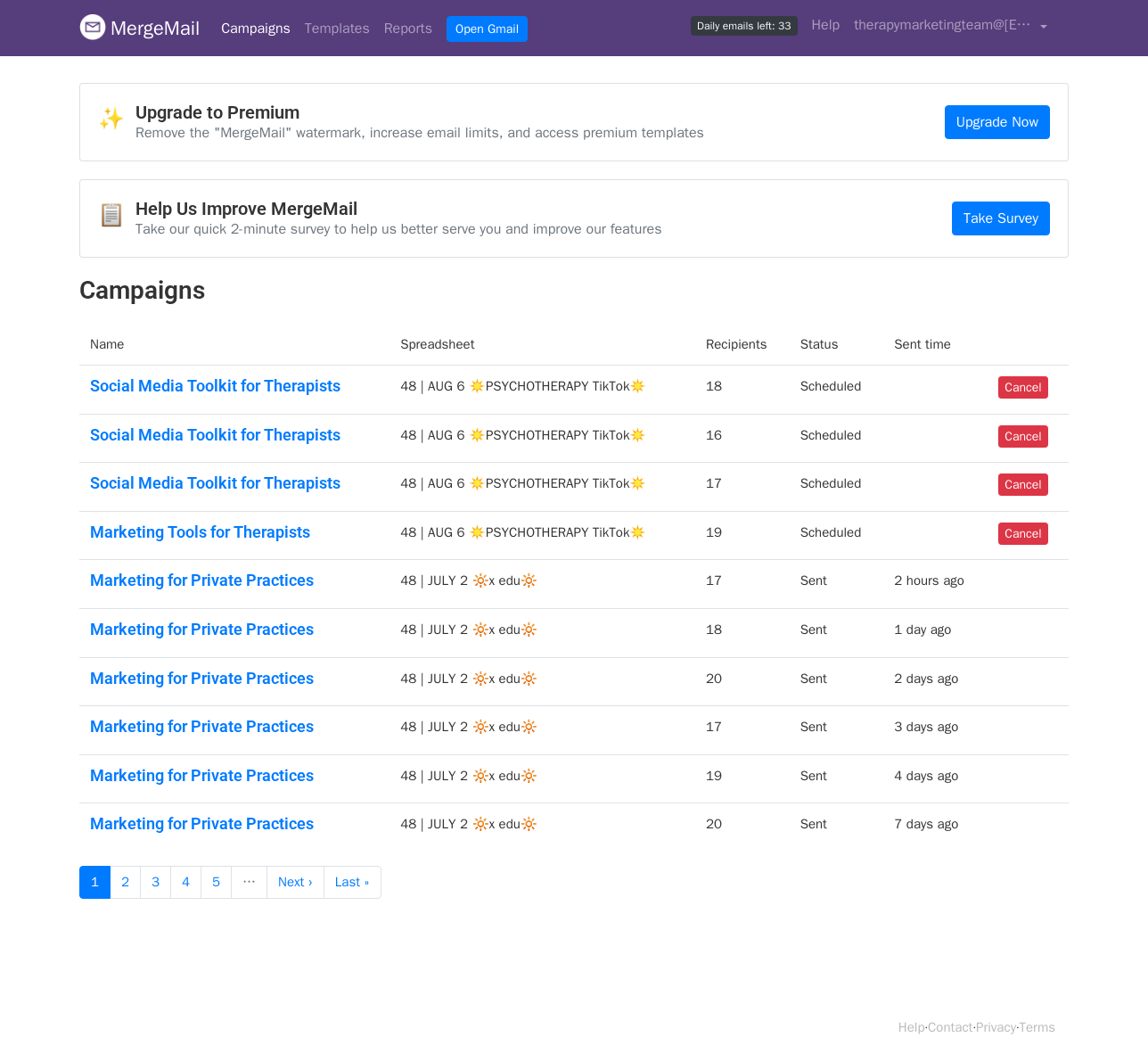 scroll, scrollTop: 0, scrollLeft: 0, axis: both 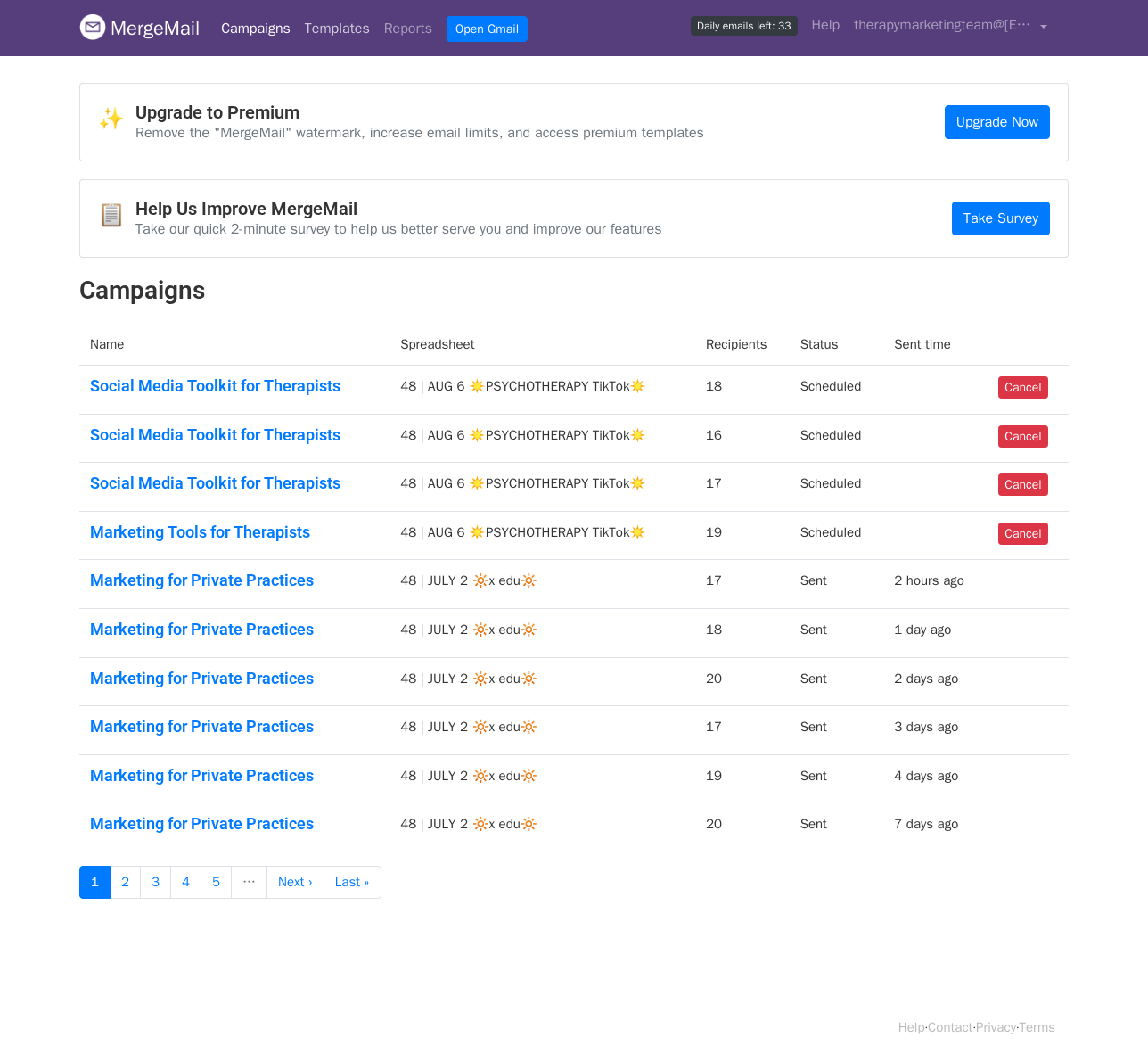 click on "Templates" at bounding box center [337, 29] 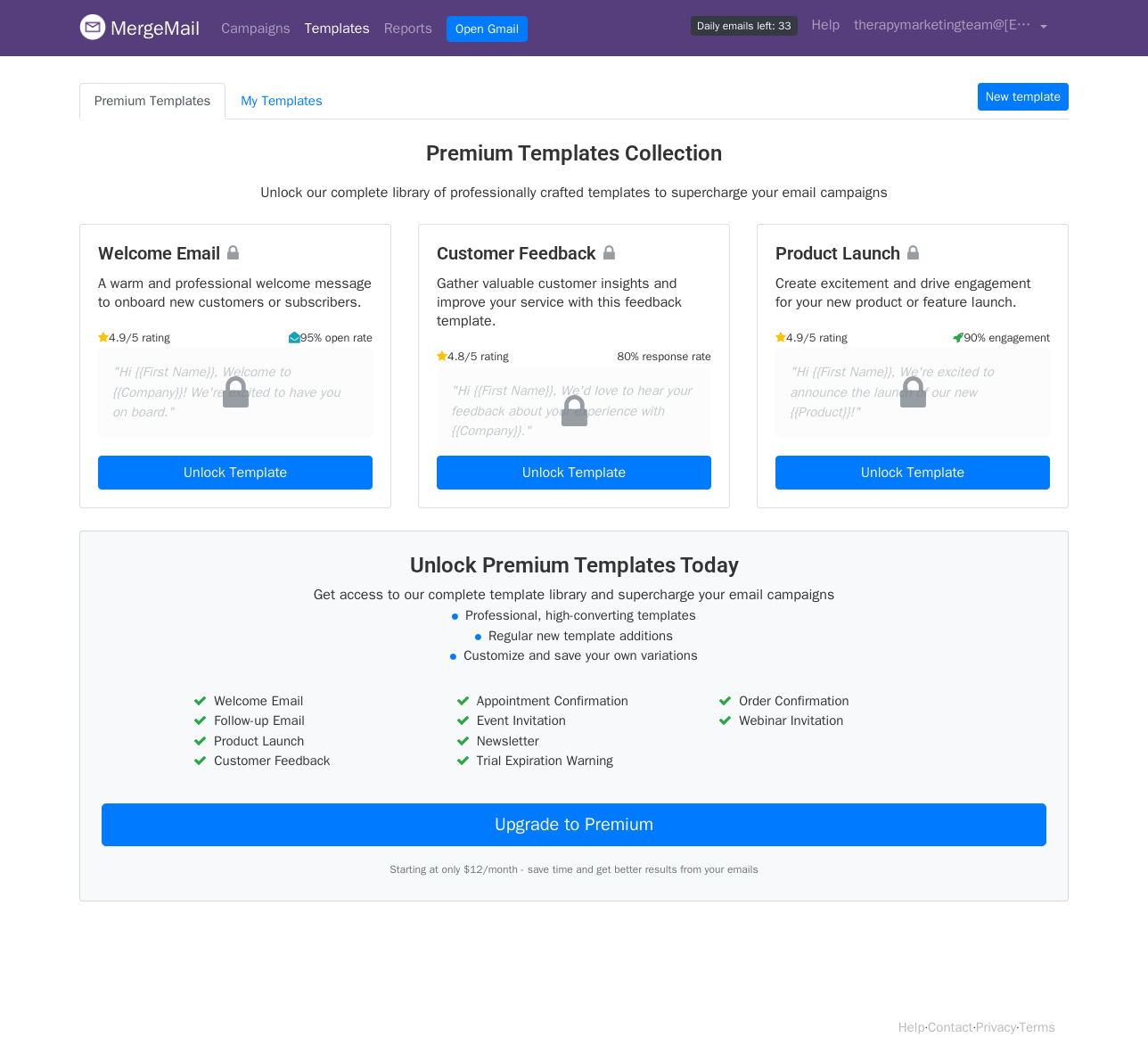 scroll, scrollTop: 0, scrollLeft: 0, axis: both 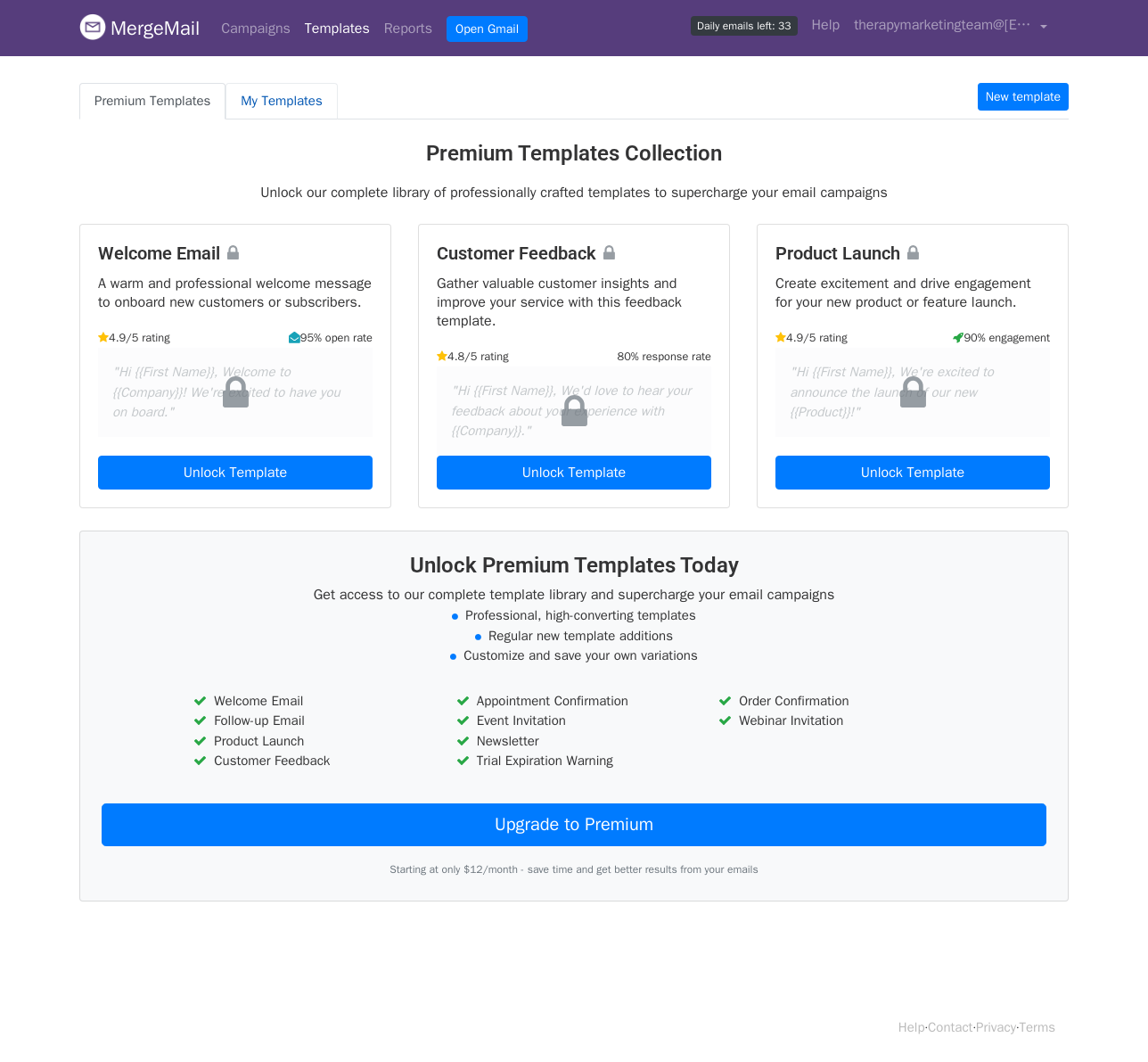 click on "My Templates" at bounding box center [281, 101] 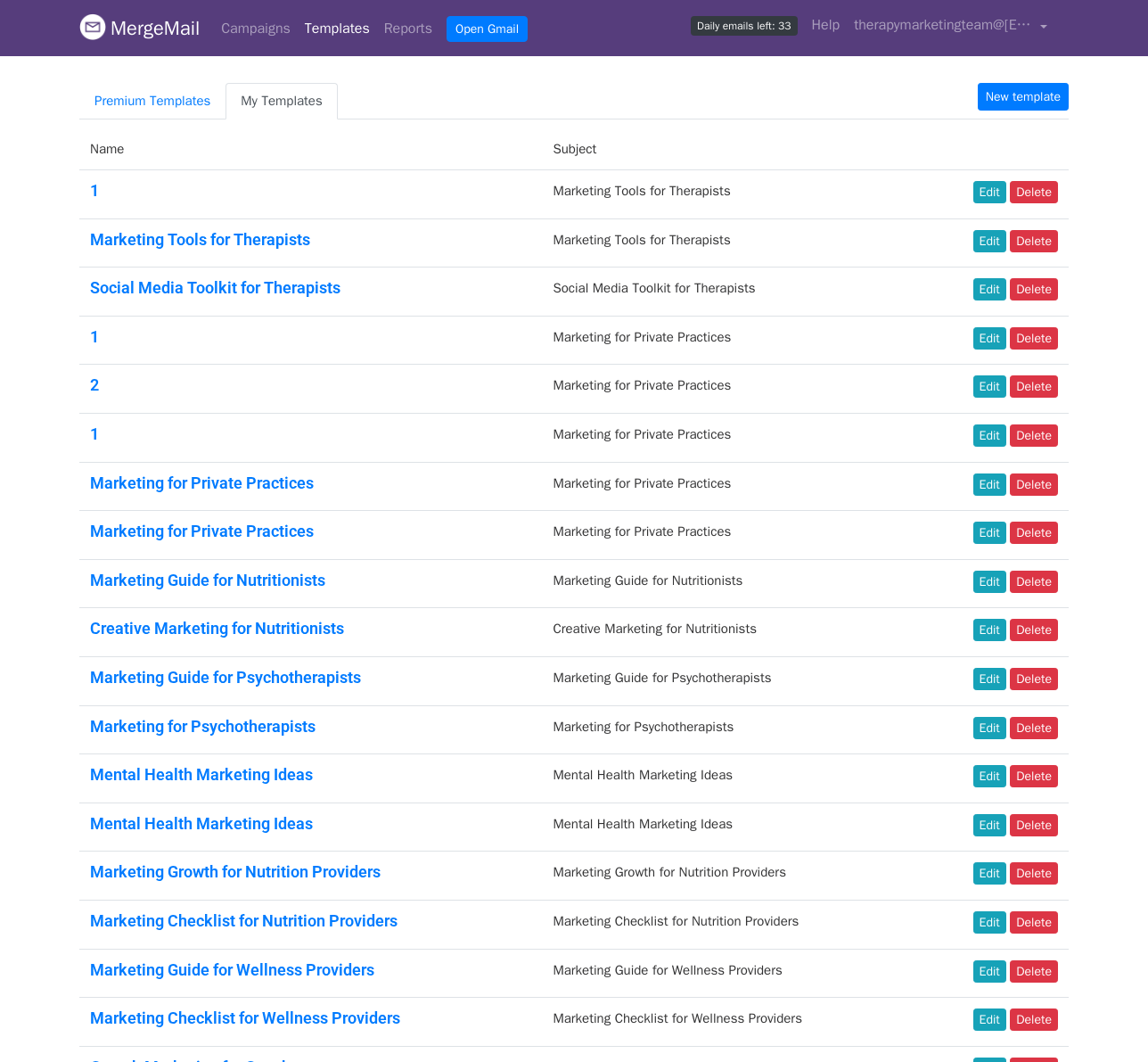 scroll, scrollTop: 0, scrollLeft: 0, axis: both 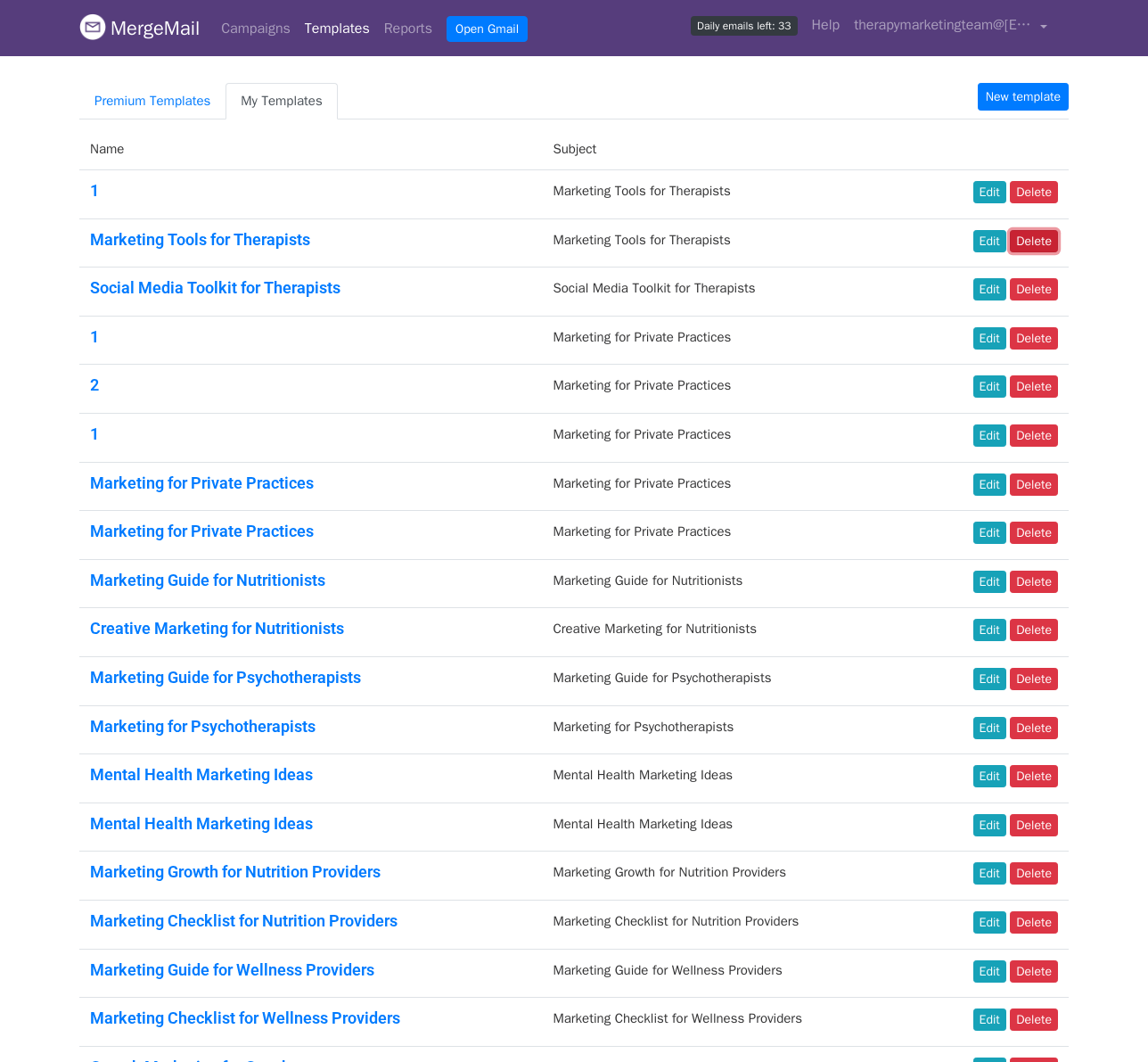 click on "Delete" at bounding box center [1034, 241] 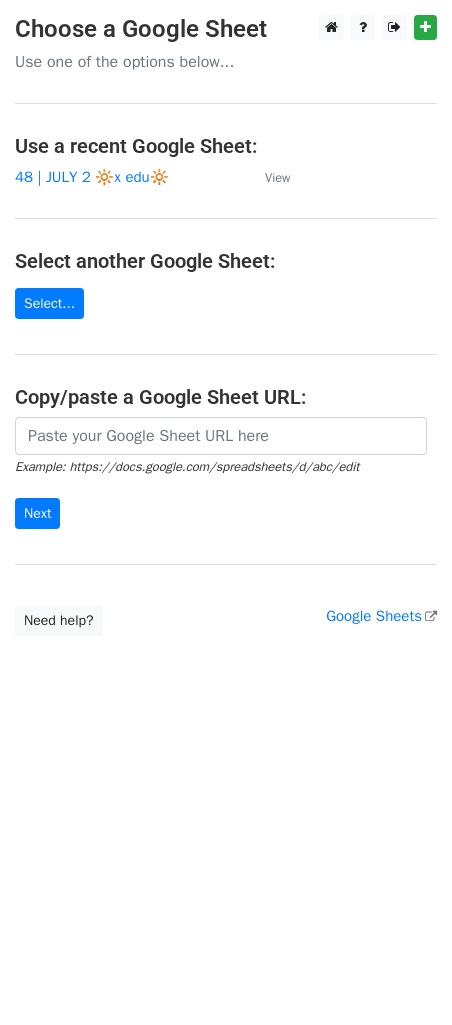 scroll, scrollTop: 0, scrollLeft: 0, axis: both 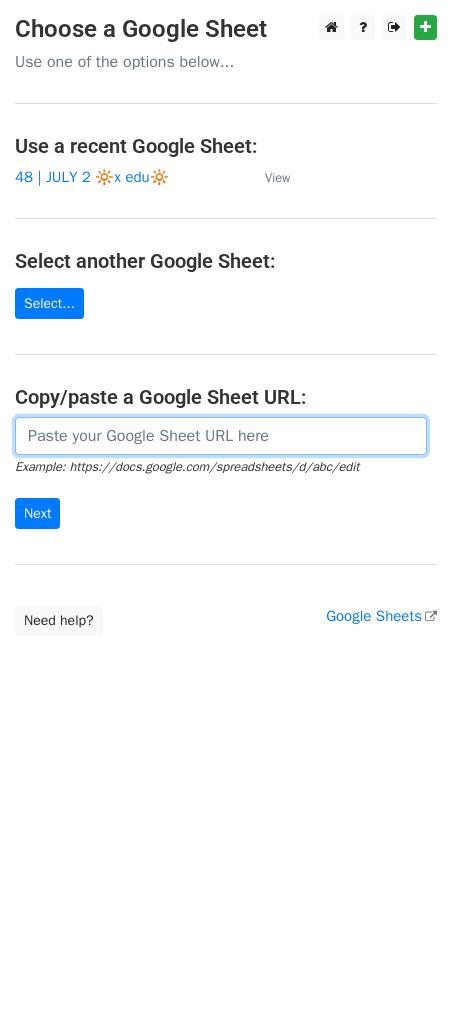 click at bounding box center [221, 436] 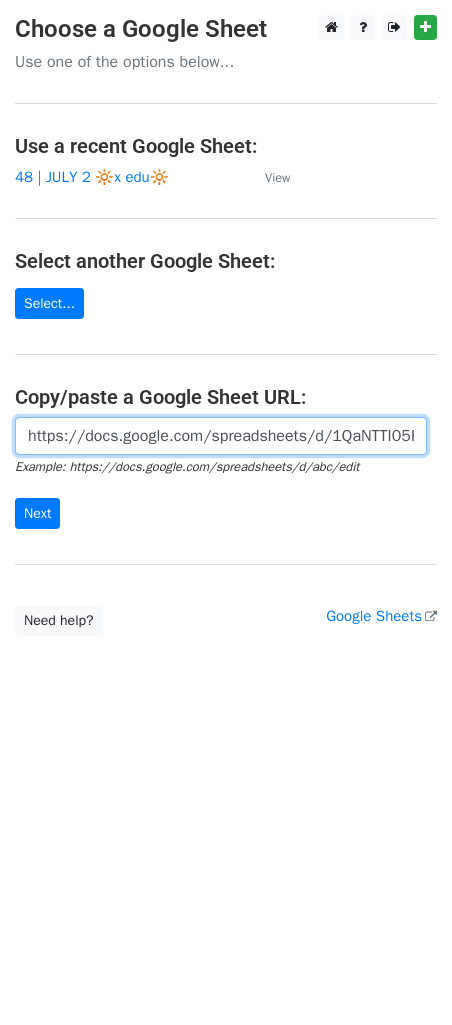 scroll, scrollTop: 0, scrollLeft: 616, axis: horizontal 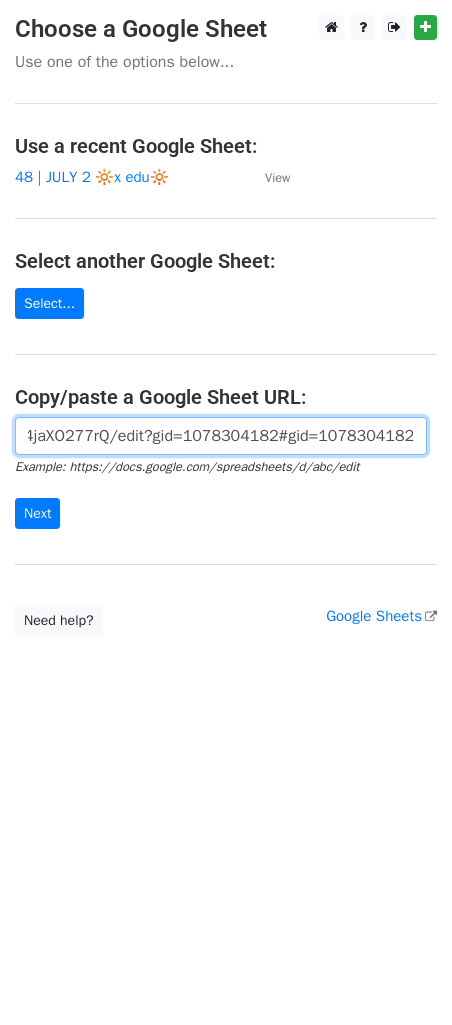 type on "https://docs.google.com/spreadsheets/d/1QaNTTI05Hd5Za0zTAXnLR0TmhT2DqcWjJ4jaXO277rQ/edit?gid=1078304182#gid=1078304182" 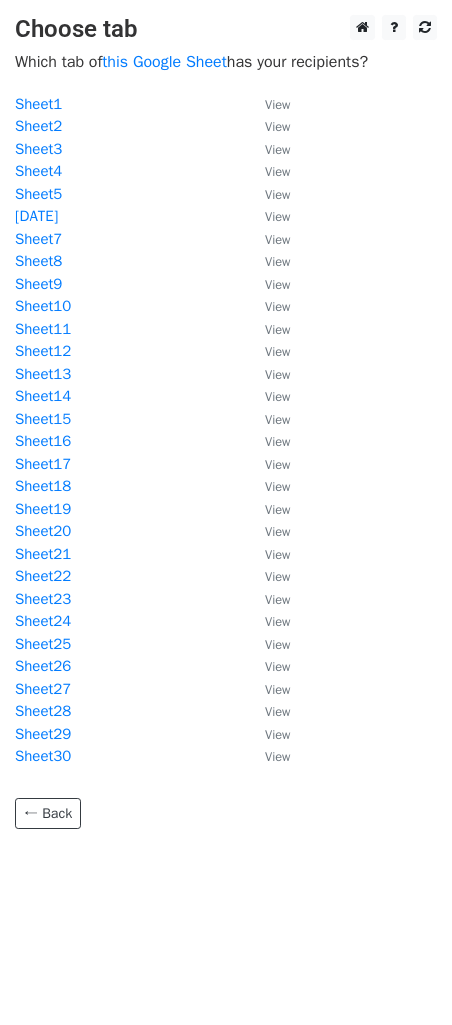 scroll, scrollTop: 0, scrollLeft: 0, axis: both 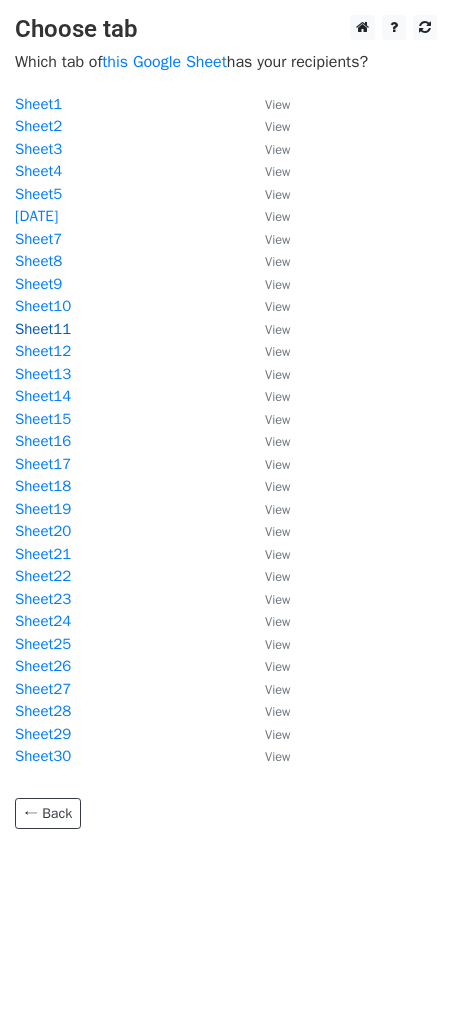 click on "Sheet11" at bounding box center (43, 329) 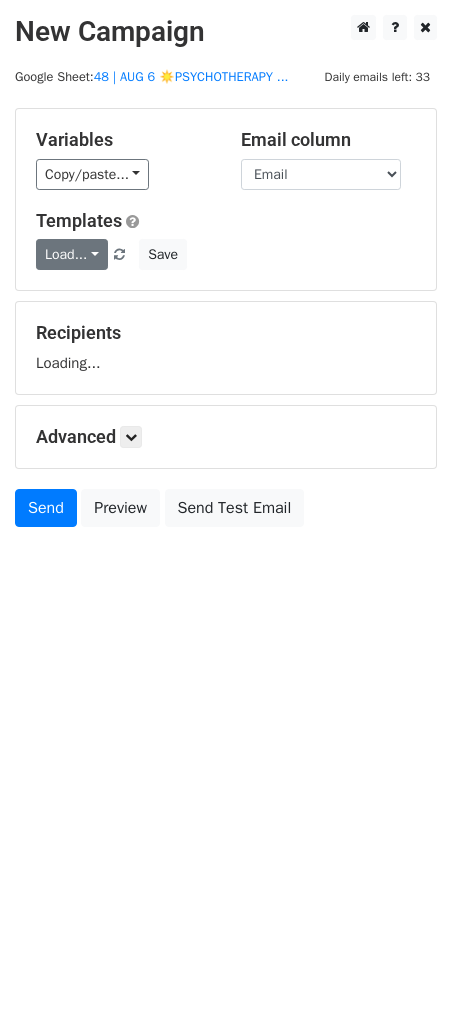 scroll, scrollTop: 0, scrollLeft: 0, axis: both 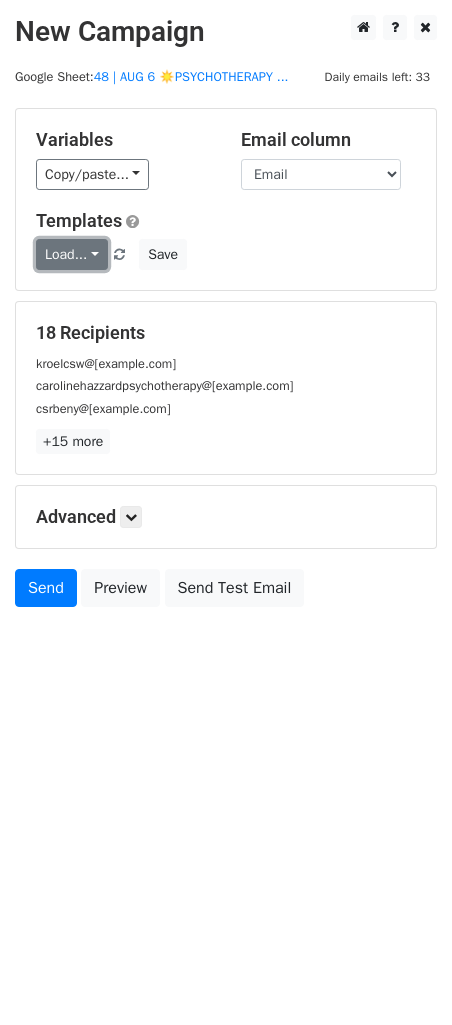click on "Load..." at bounding box center (72, 254) 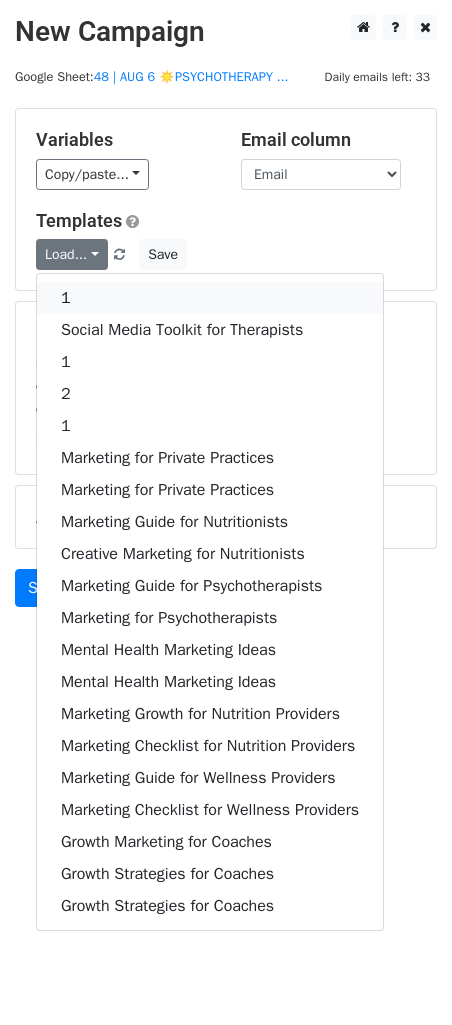 click on "1" at bounding box center (210, 298) 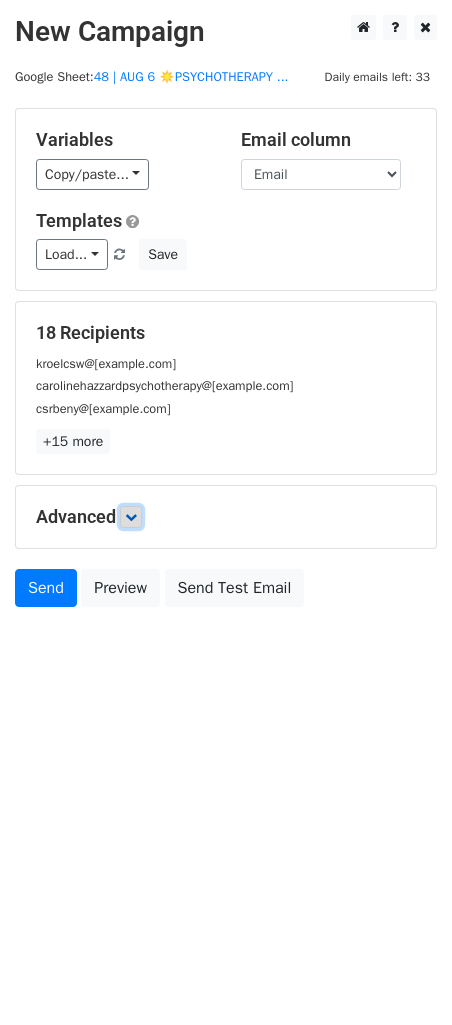 click at bounding box center [131, 517] 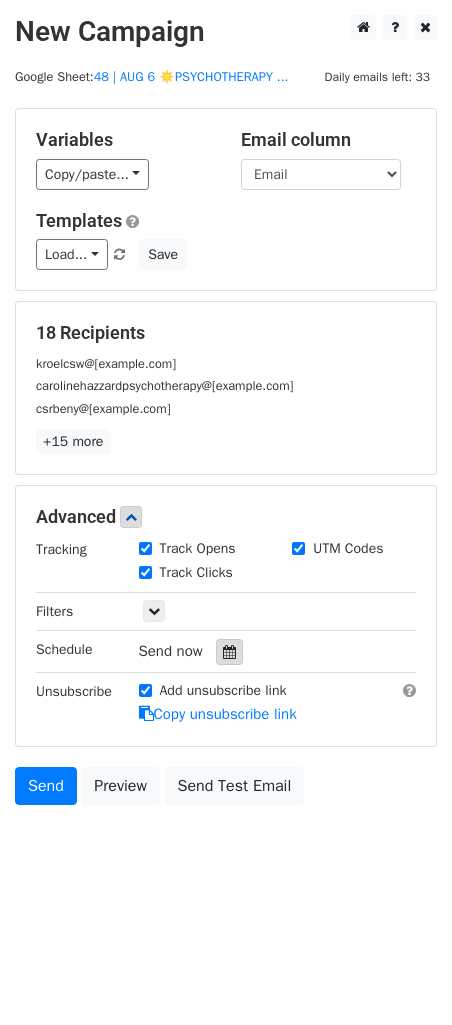 click at bounding box center (229, 652) 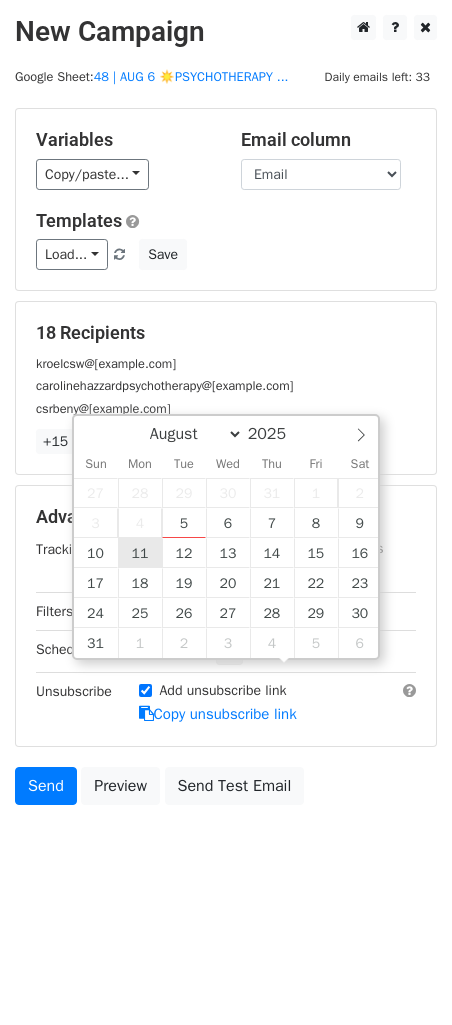 type on "2025-08-11 12:00" 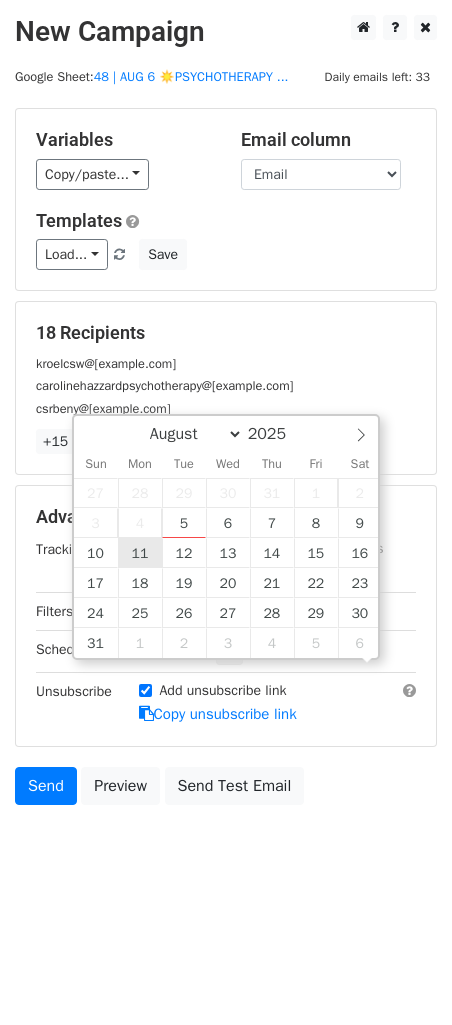 scroll, scrollTop: 0, scrollLeft: 0, axis: both 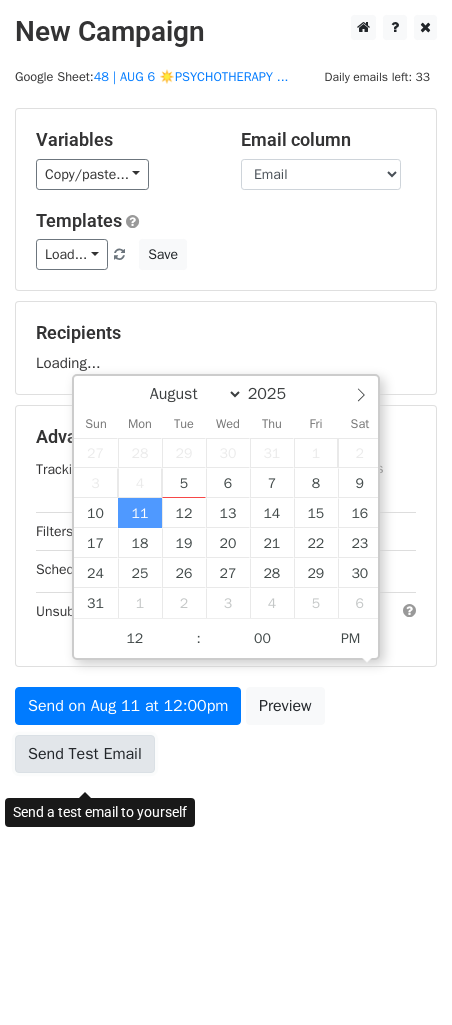click on "Send Test Email" at bounding box center [85, 754] 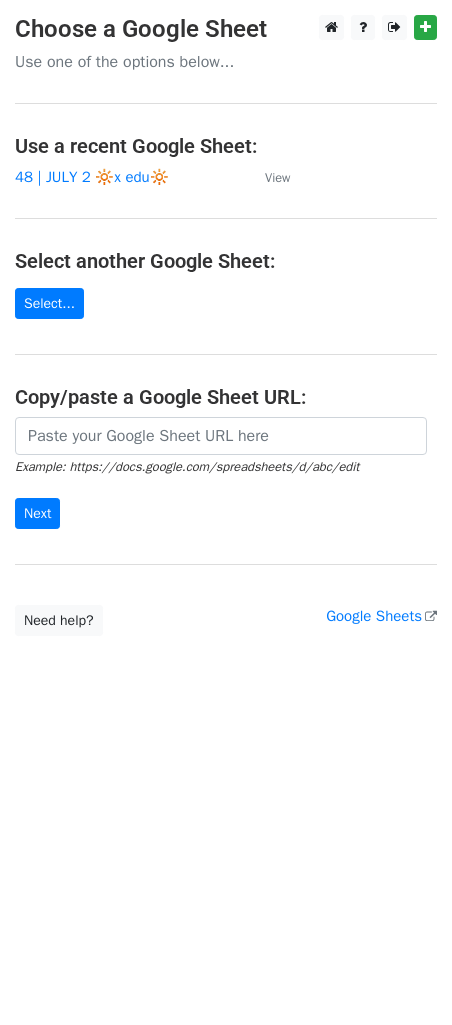 scroll, scrollTop: 0, scrollLeft: 0, axis: both 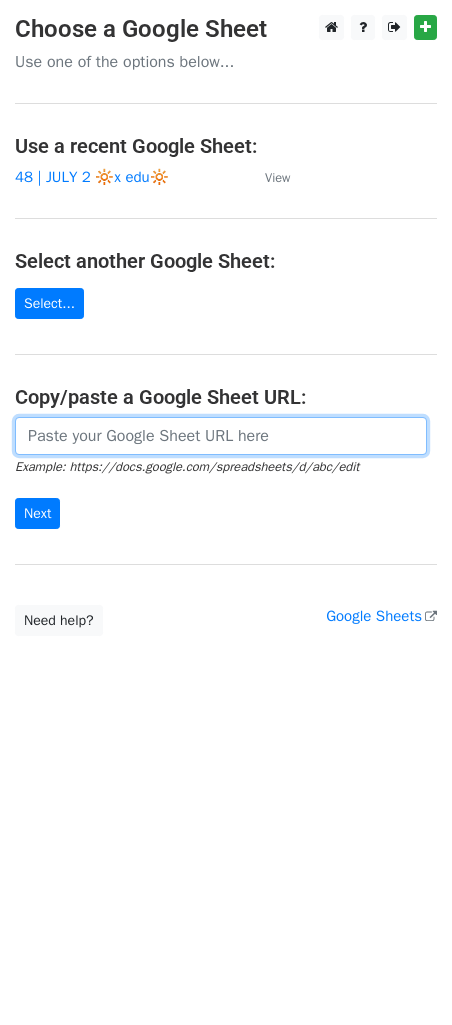 click at bounding box center (221, 436) 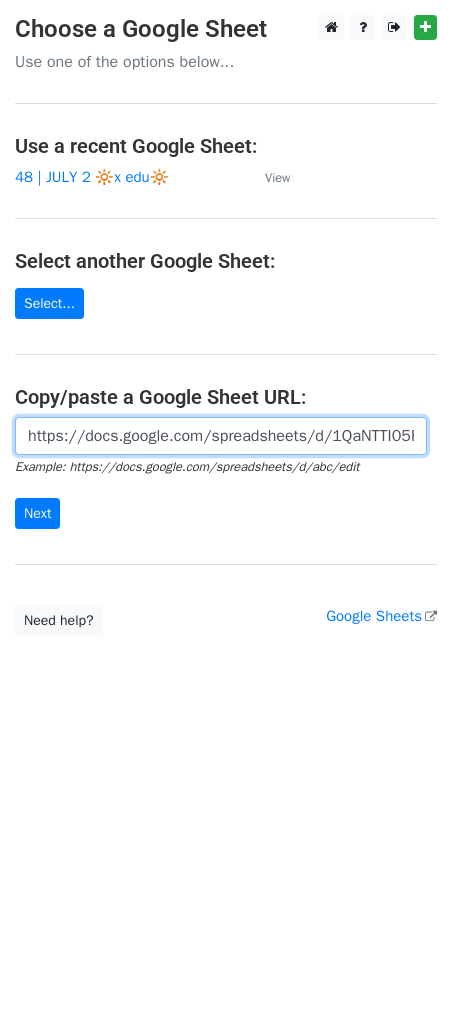 scroll, scrollTop: 0, scrollLeft: 616, axis: horizontal 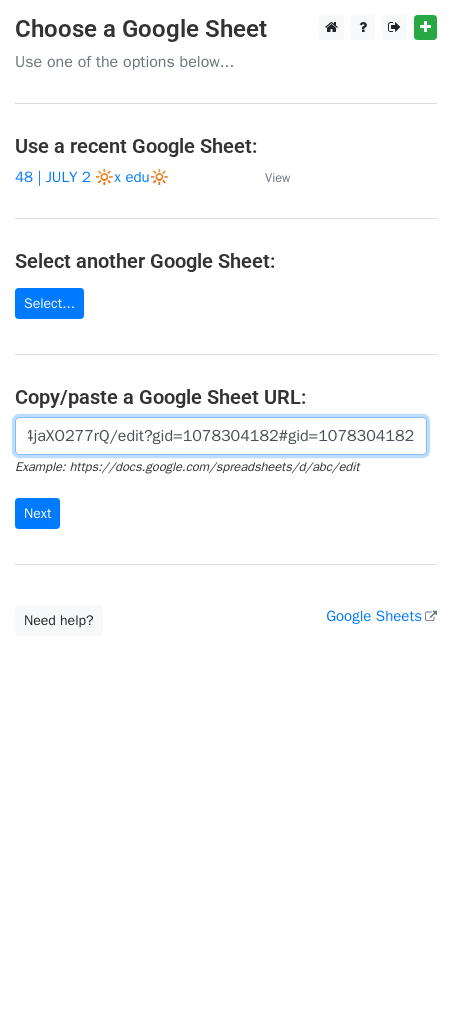type on "https://docs.google.com/spreadsheets/d/1QaNTTI05Hd5Za0zTAXnLR0TmhT2DqcWjJ4jaXO277rQ/edit?gid=1078304182#gid=1078304182" 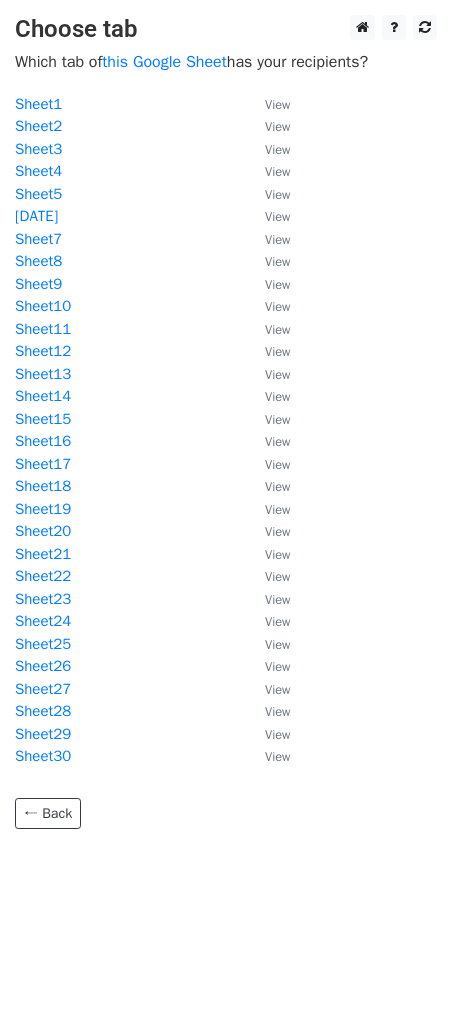 scroll, scrollTop: 0, scrollLeft: 0, axis: both 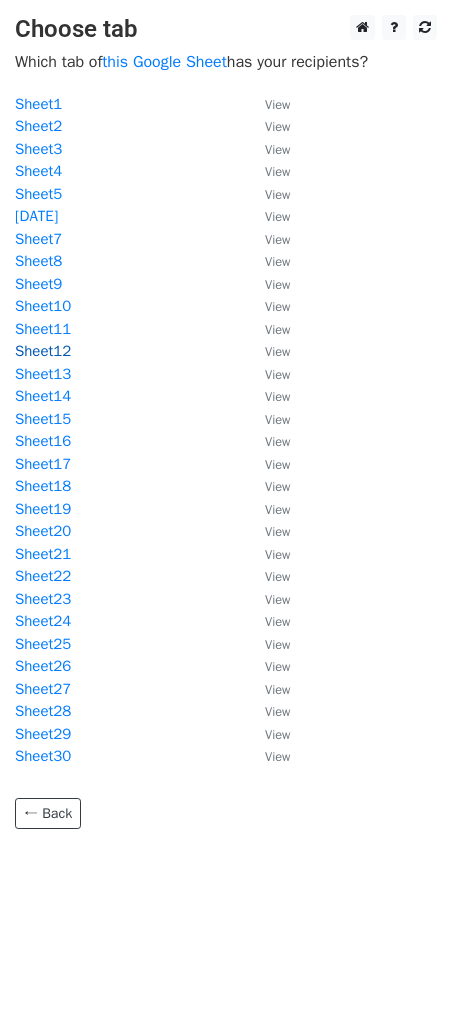 click on "Sheet12" at bounding box center [43, 351] 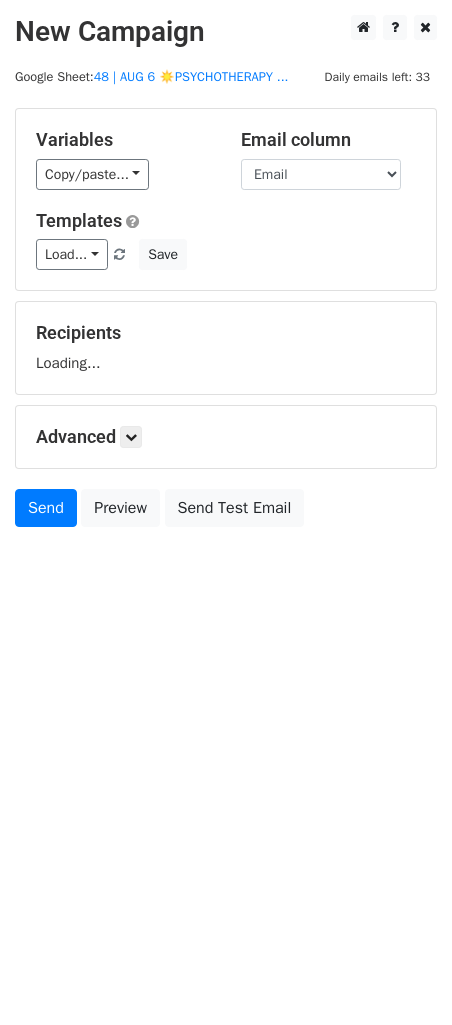 scroll, scrollTop: 0, scrollLeft: 0, axis: both 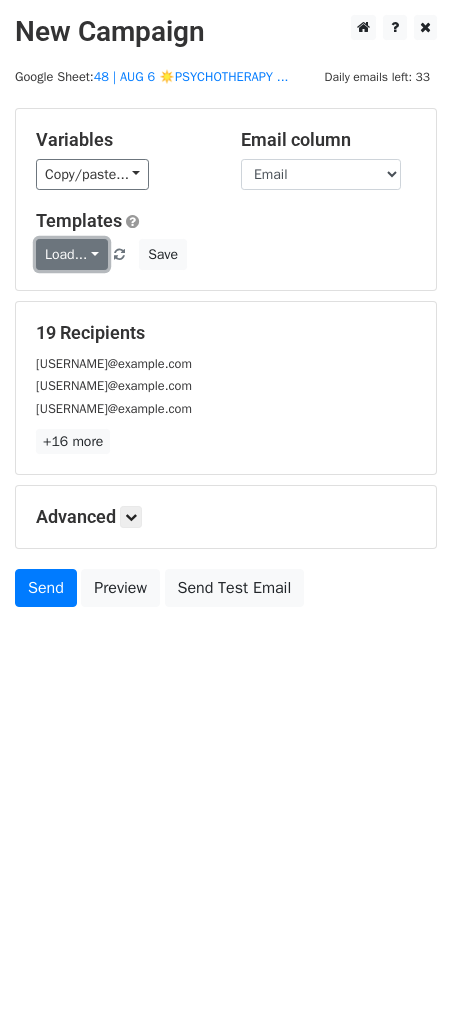 click on "Load..." at bounding box center (72, 254) 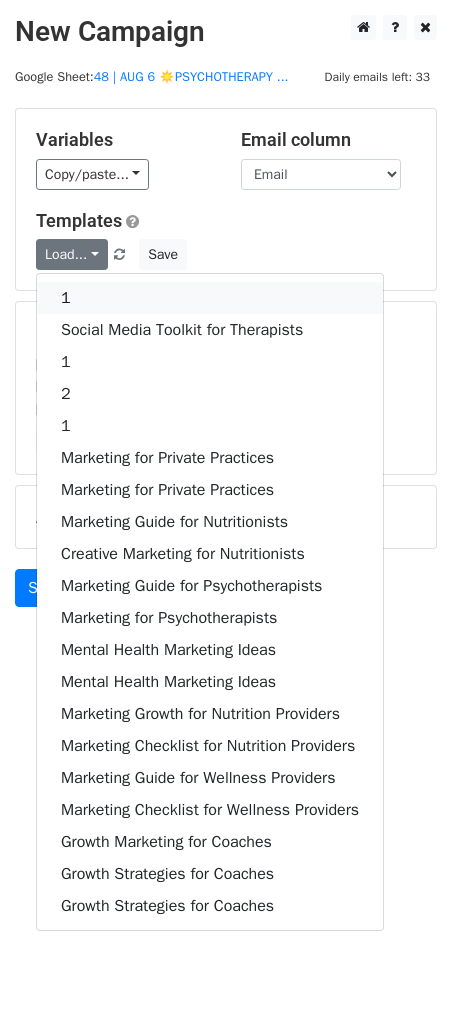 click on "1" at bounding box center (210, 298) 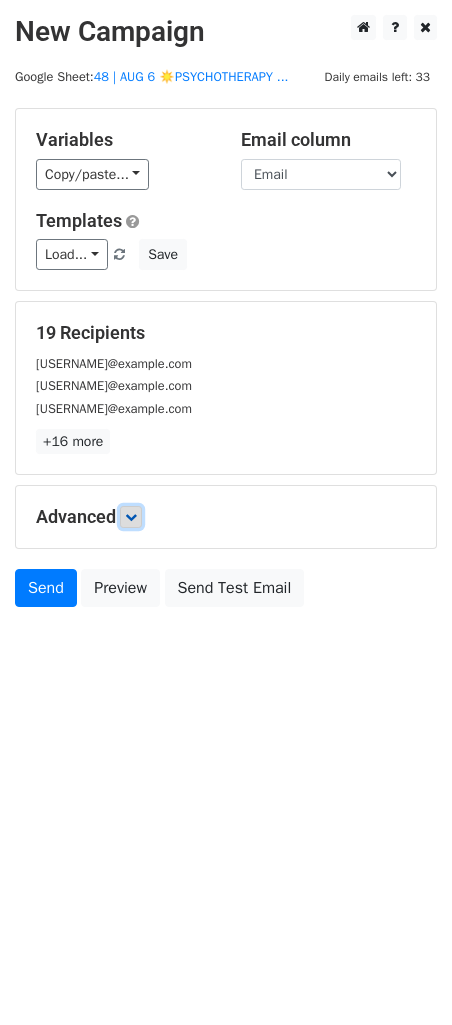 click at bounding box center (131, 517) 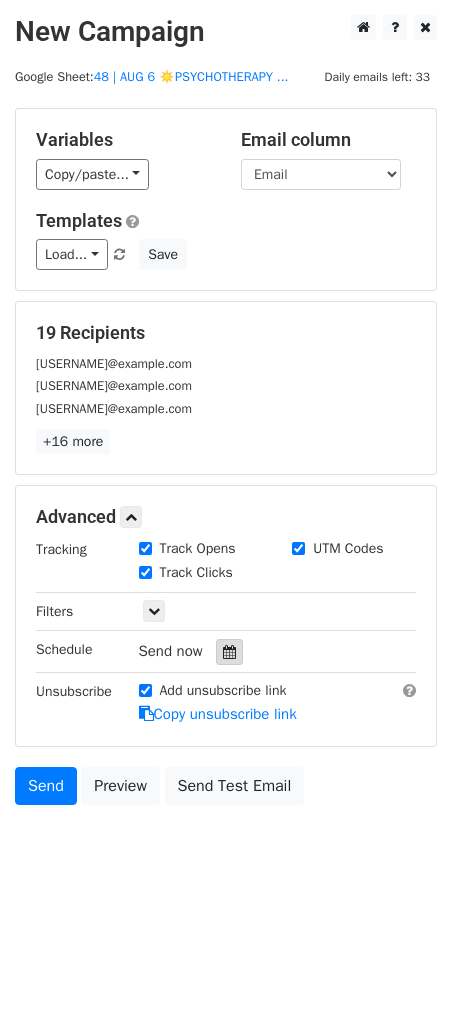 click at bounding box center (229, 652) 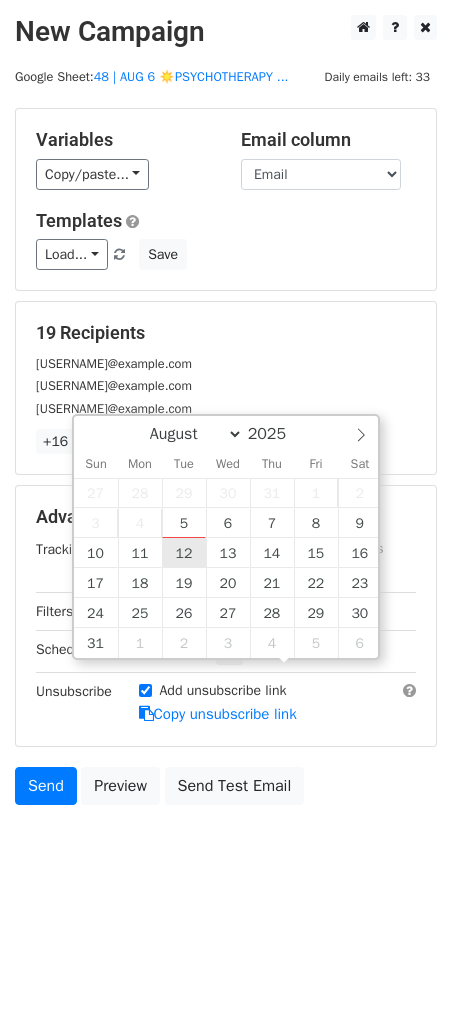 type on "2025-08-12 12:00" 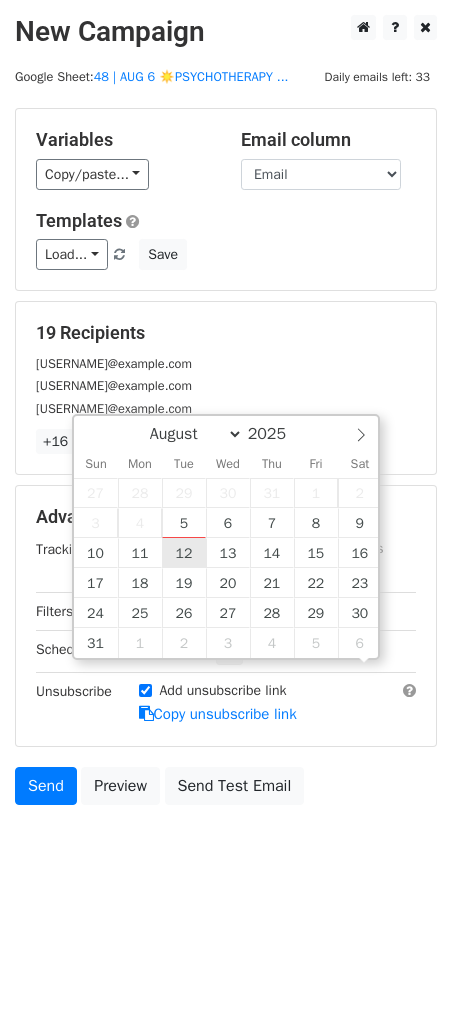 scroll, scrollTop: 0, scrollLeft: 0, axis: both 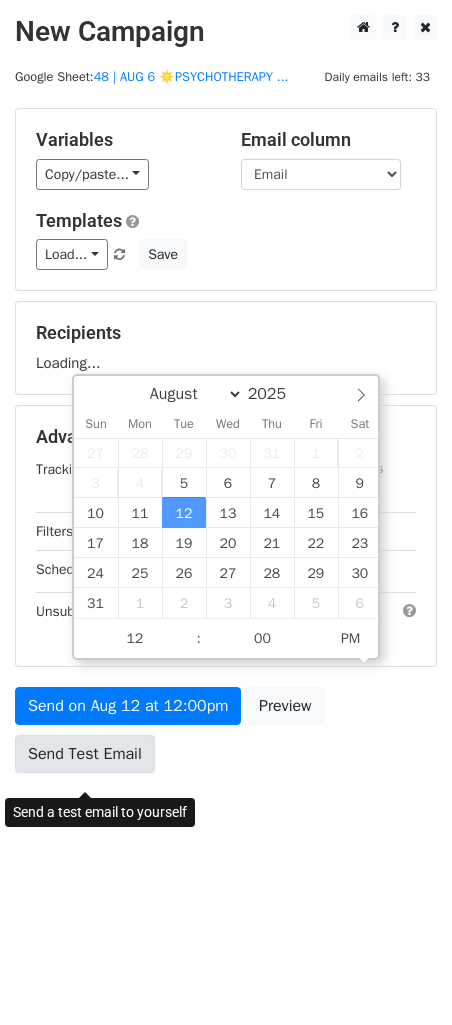 click on "Send Test Email" at bounding box center [85, 754] 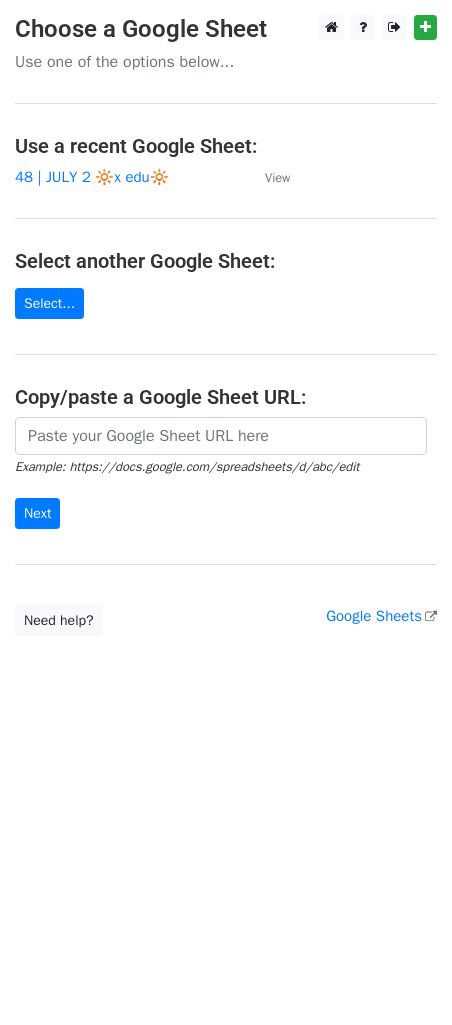 scroll, scrollTop: 0, scrollLeft: 0, axis: both 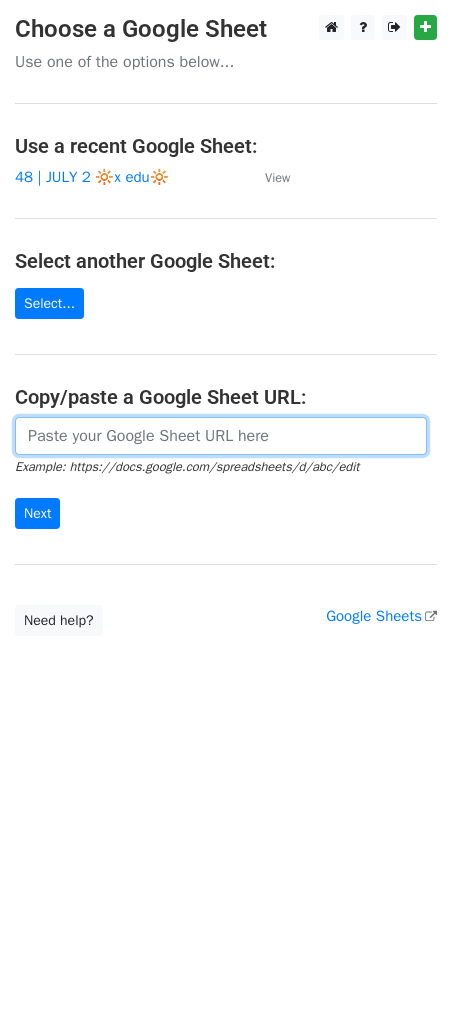 click at bounding box center [221, 436] 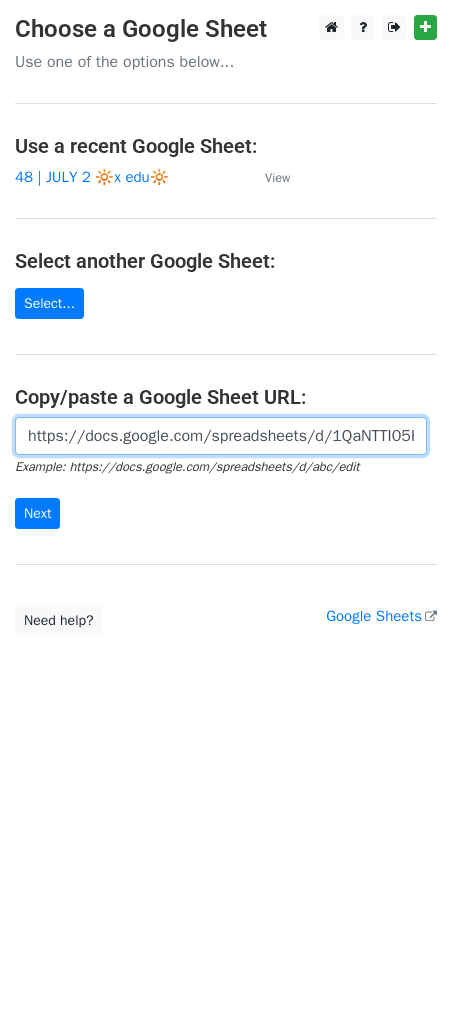 scroll, scrollTop: 0, scrollLeft: 616, axis: horizontal 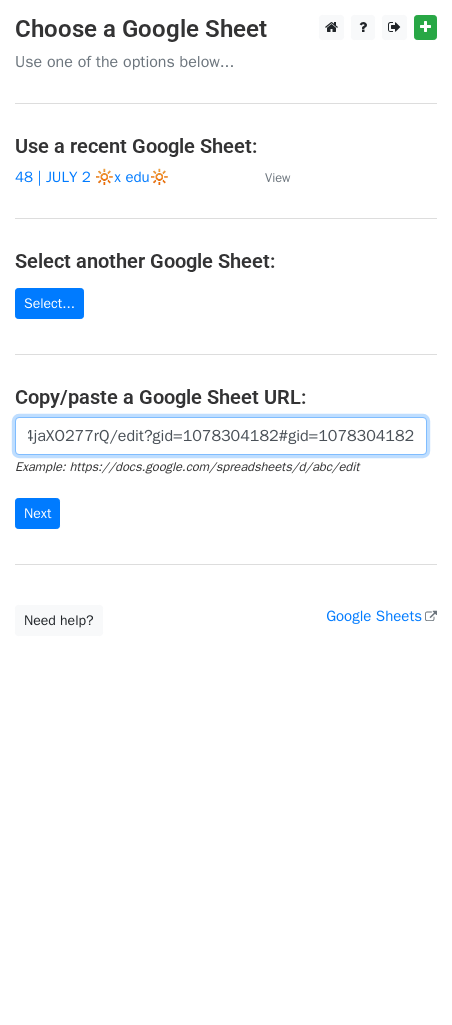 type on "https://docs.google.com/spreadsheets/d/1QaNTTI05Hd5Za0zTAXnLR0TmhT2DqcWjJ4jaXO277rQ/edit?gid=1078304182#gid=1078304182" 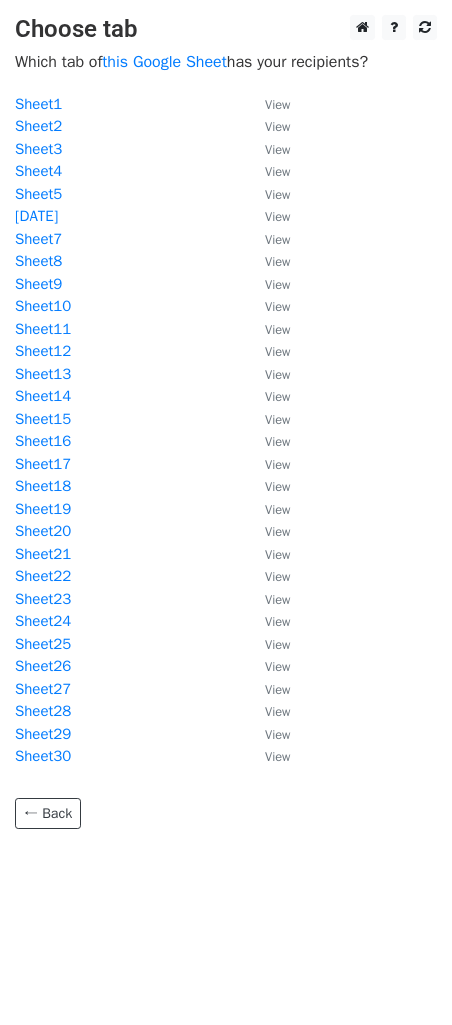 scroll, scrollTop: 0, scrollLeft: 0, axis: both 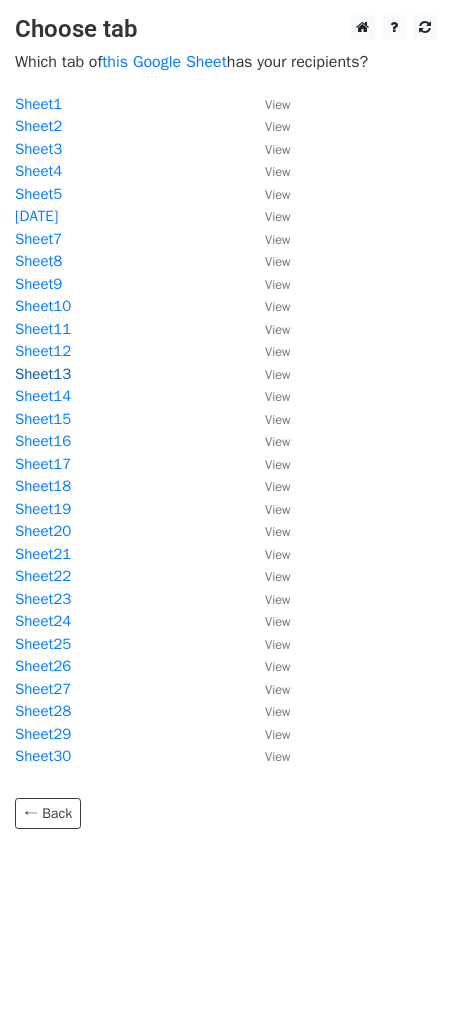 click on "Sheet13" at bounding box center [43, 374] 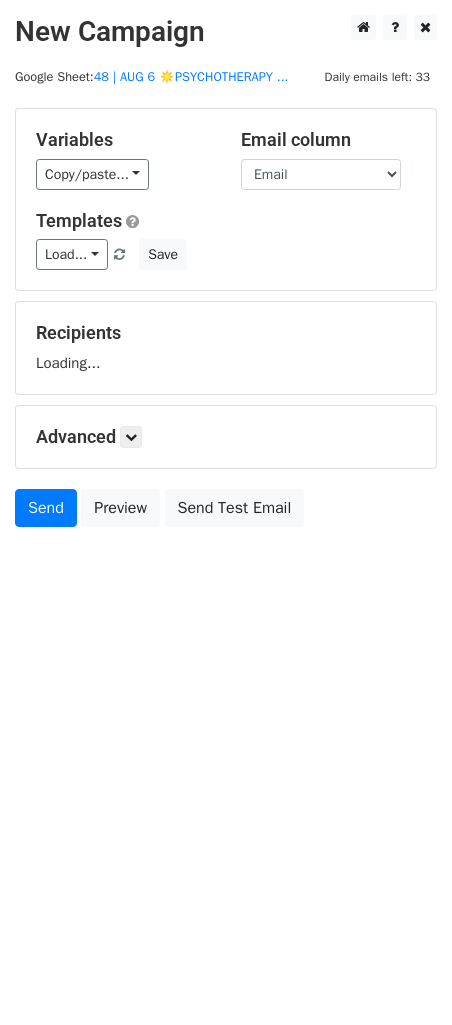 scroll, scrollTop: 0, scrollLeft: 0, axis: both 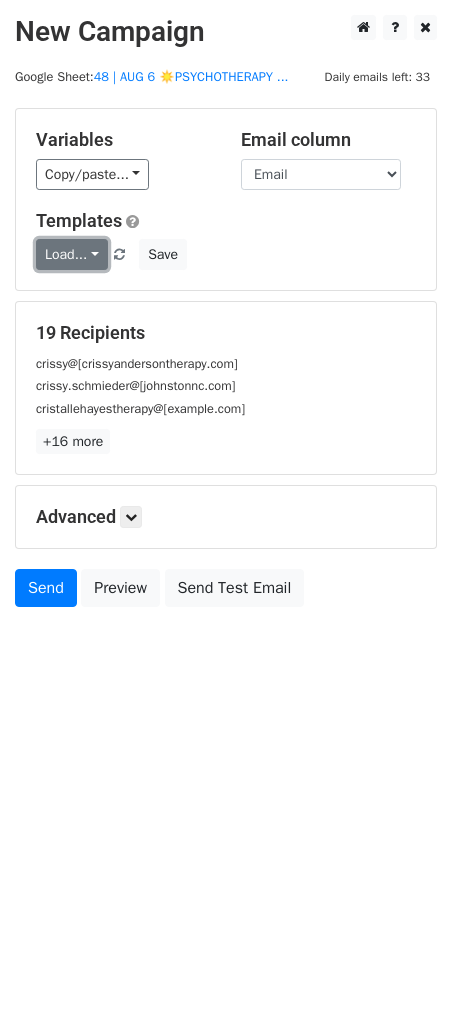 click on "Load..." at bounding box center [72, 254] 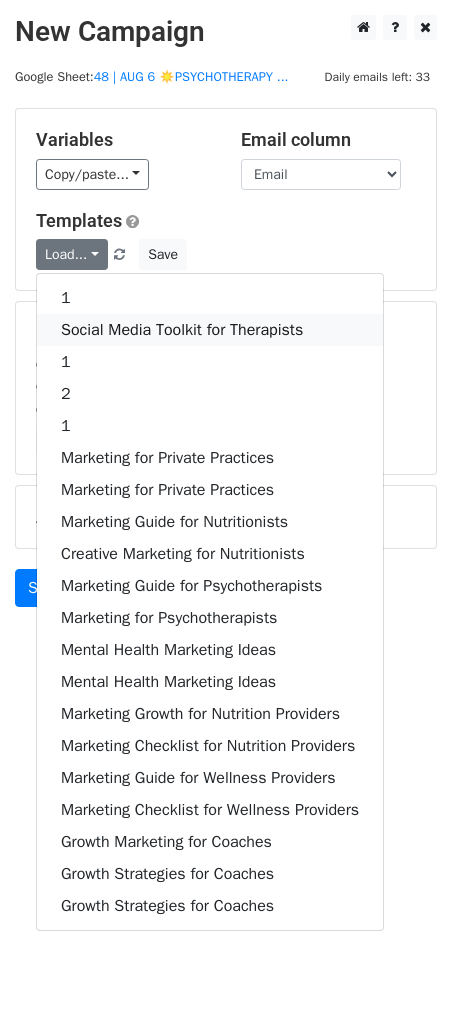 click on "Social Media Toolkit for Therapists" at bounding box center (210, 330) 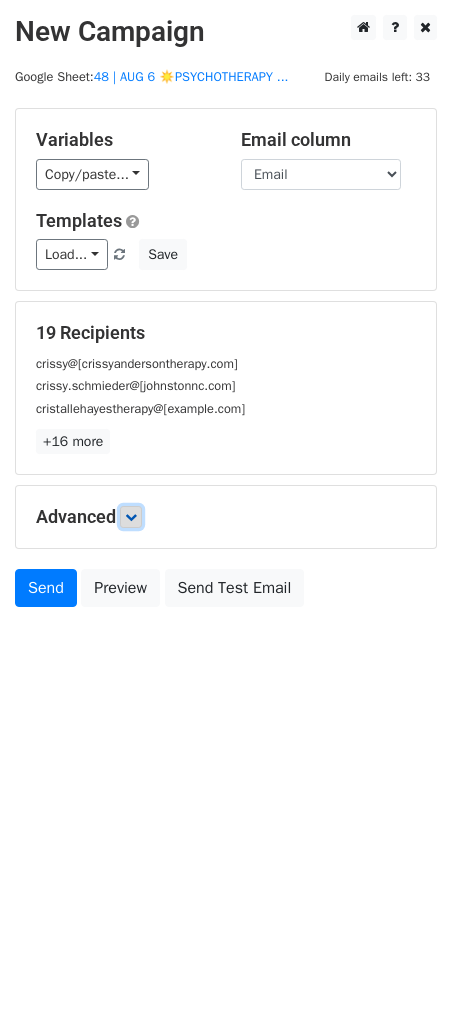 click at bounding box center (131, 517) 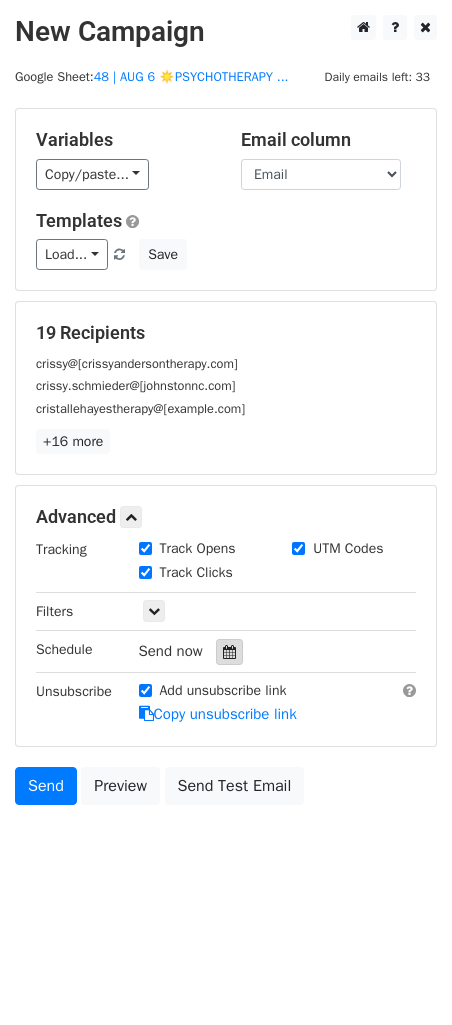 click at bounding box center (229, 652) 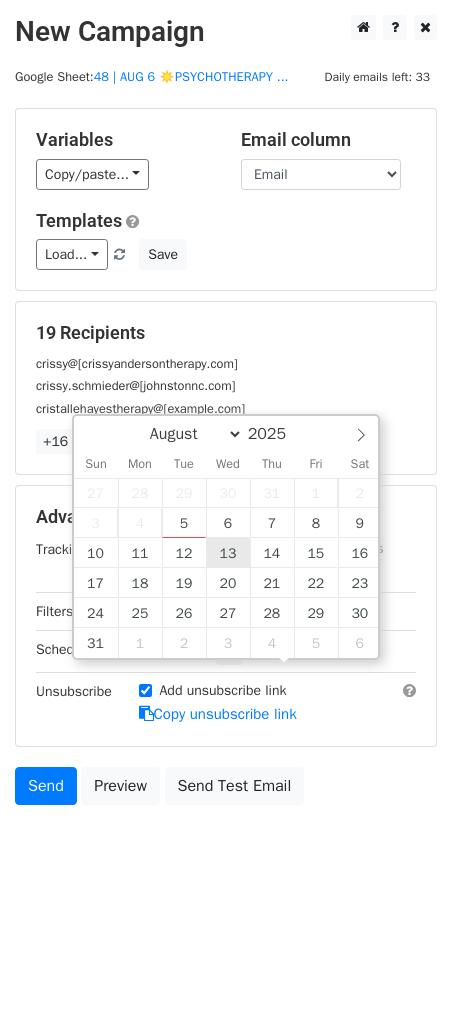type on "2025-08-13 12:00" 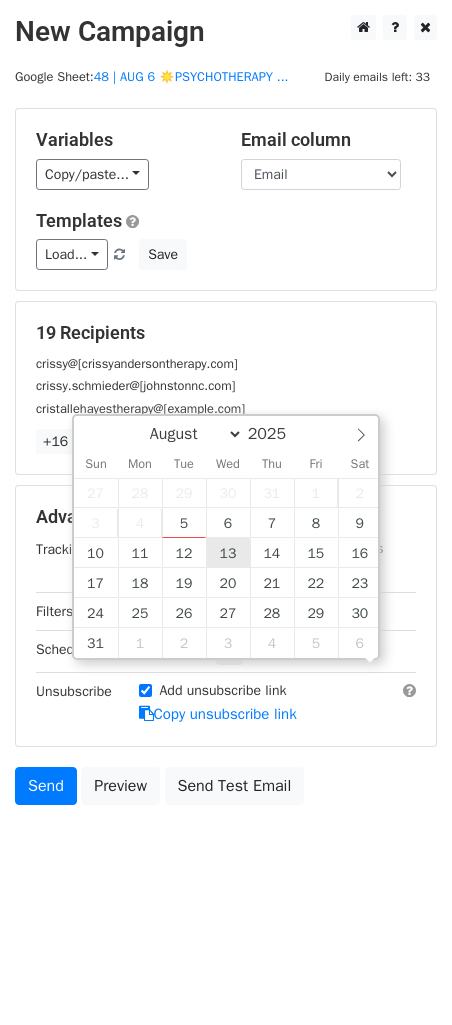 scroll, scrollTop: 0, scrollLeft: 0, axis: both 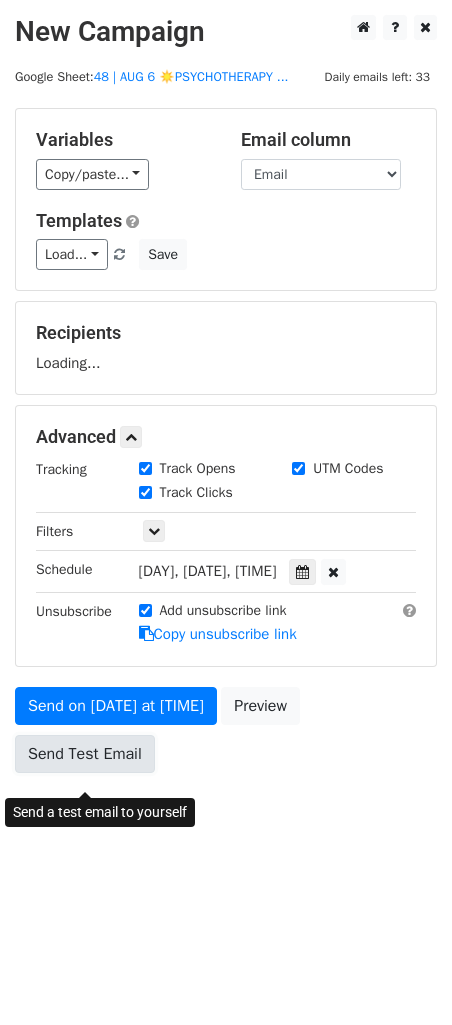 click on "Send Test Email" at bounding box center (85, 754) 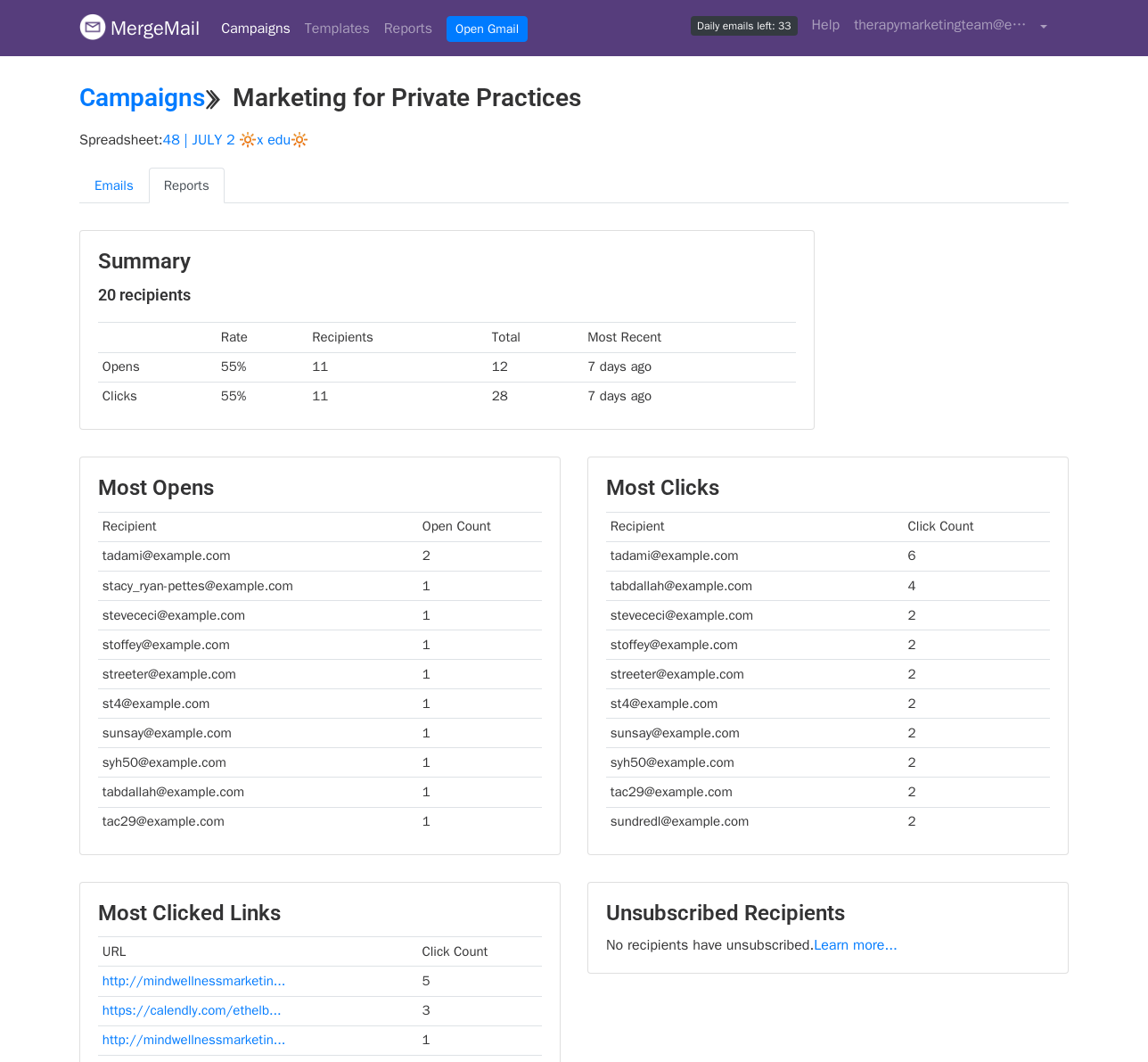 scroll, scrollTop: 0, scrollLeft: 0, axis: both 